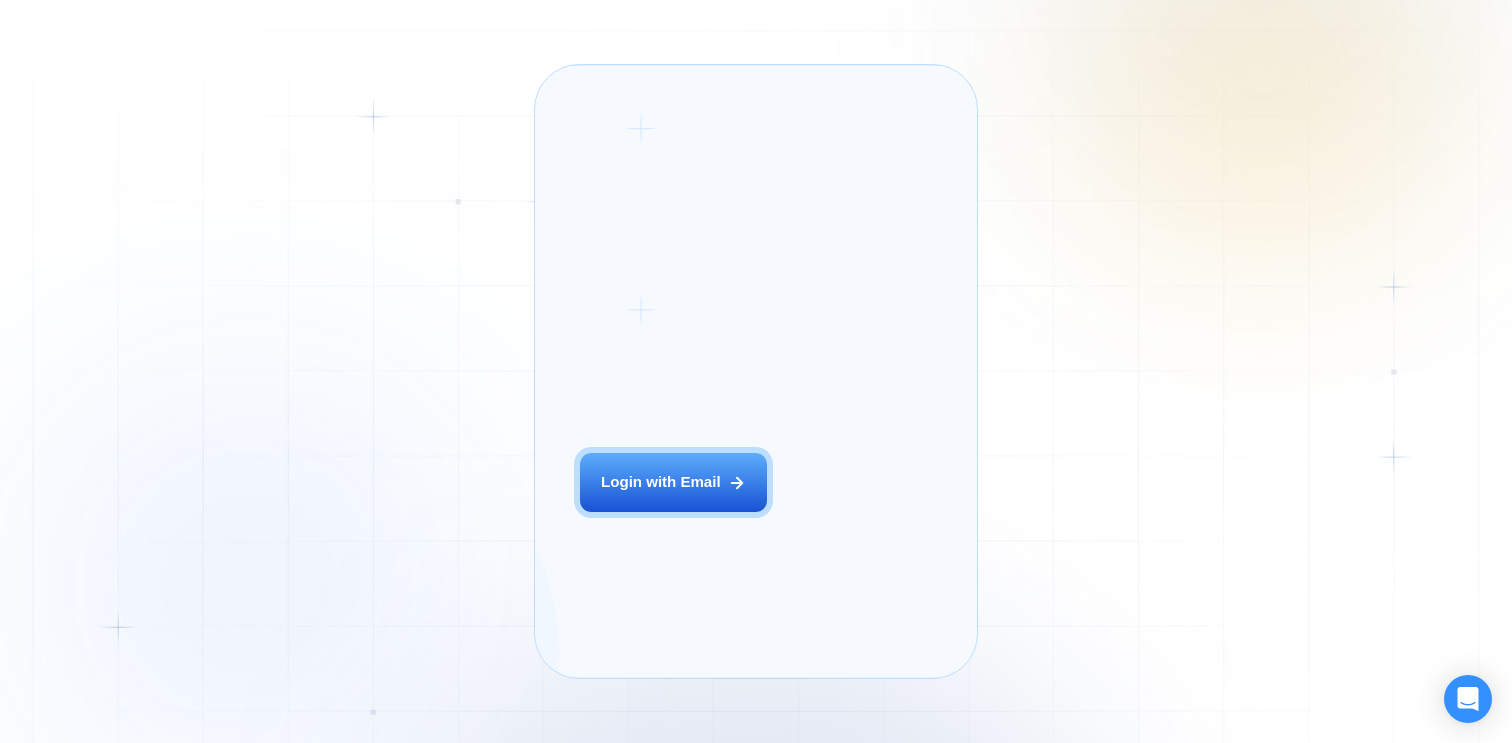 scroll, scrollTop: 0, scrollLeft: 0, axis: both 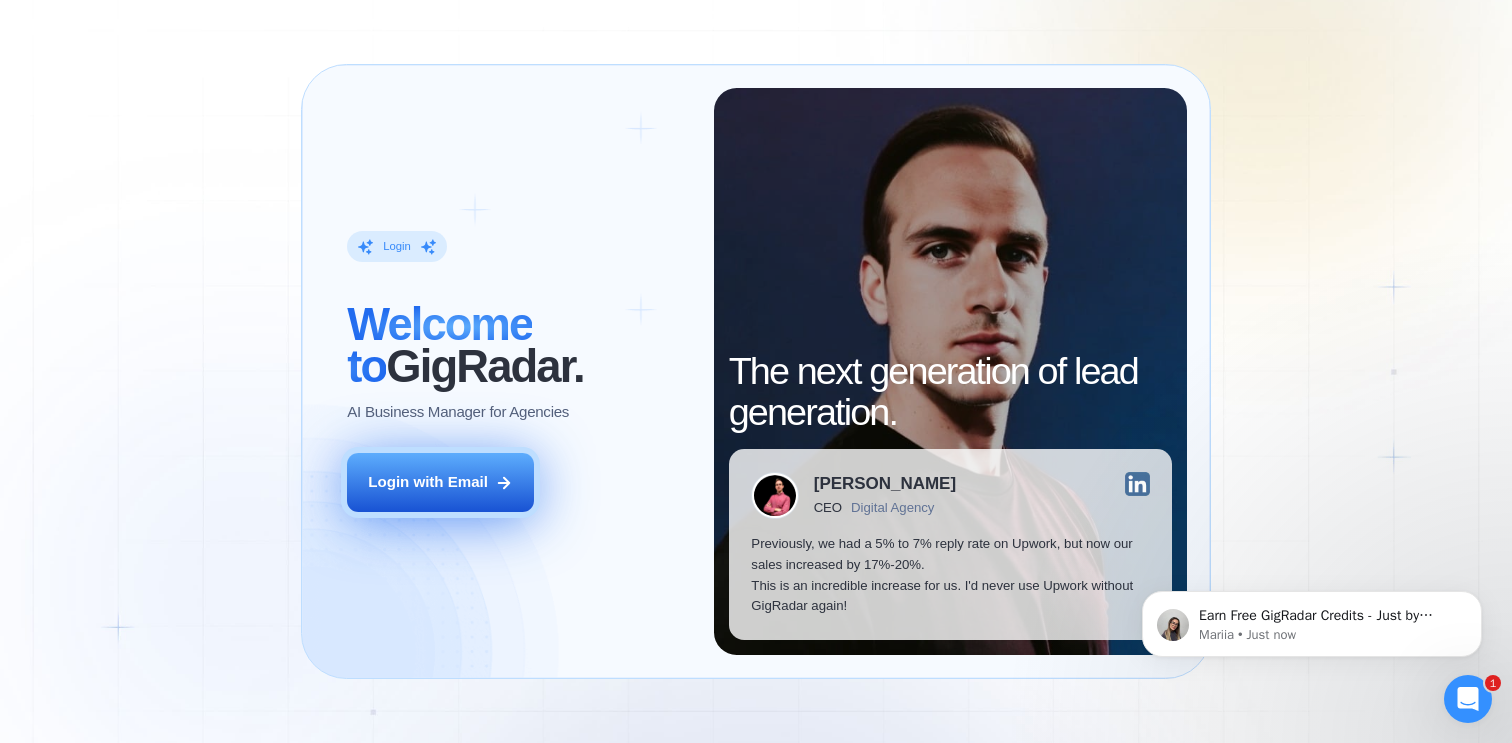 click on "Login with Email" at bounding box center (440, 482) 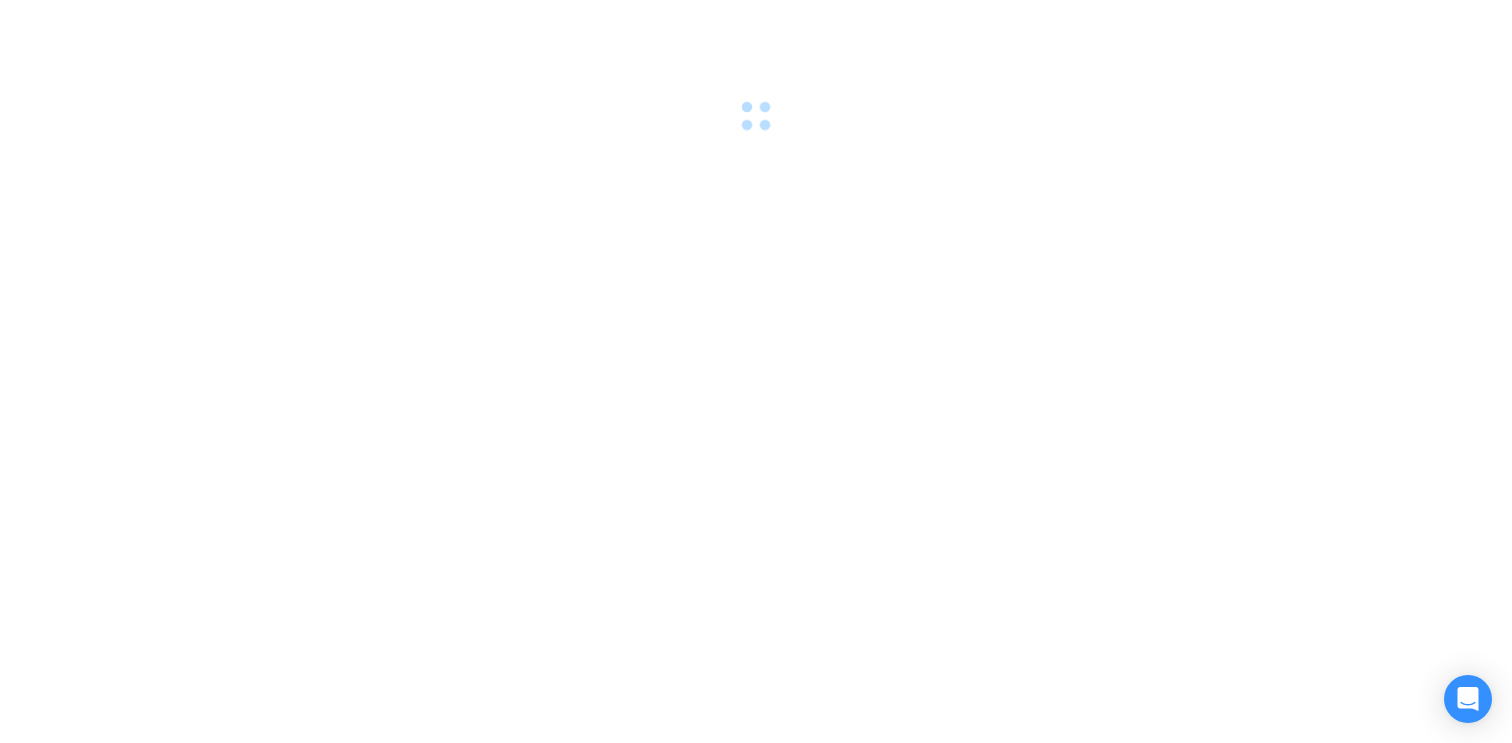 scroll, scrollTop: 0, scrollLeft: 0, axis: both 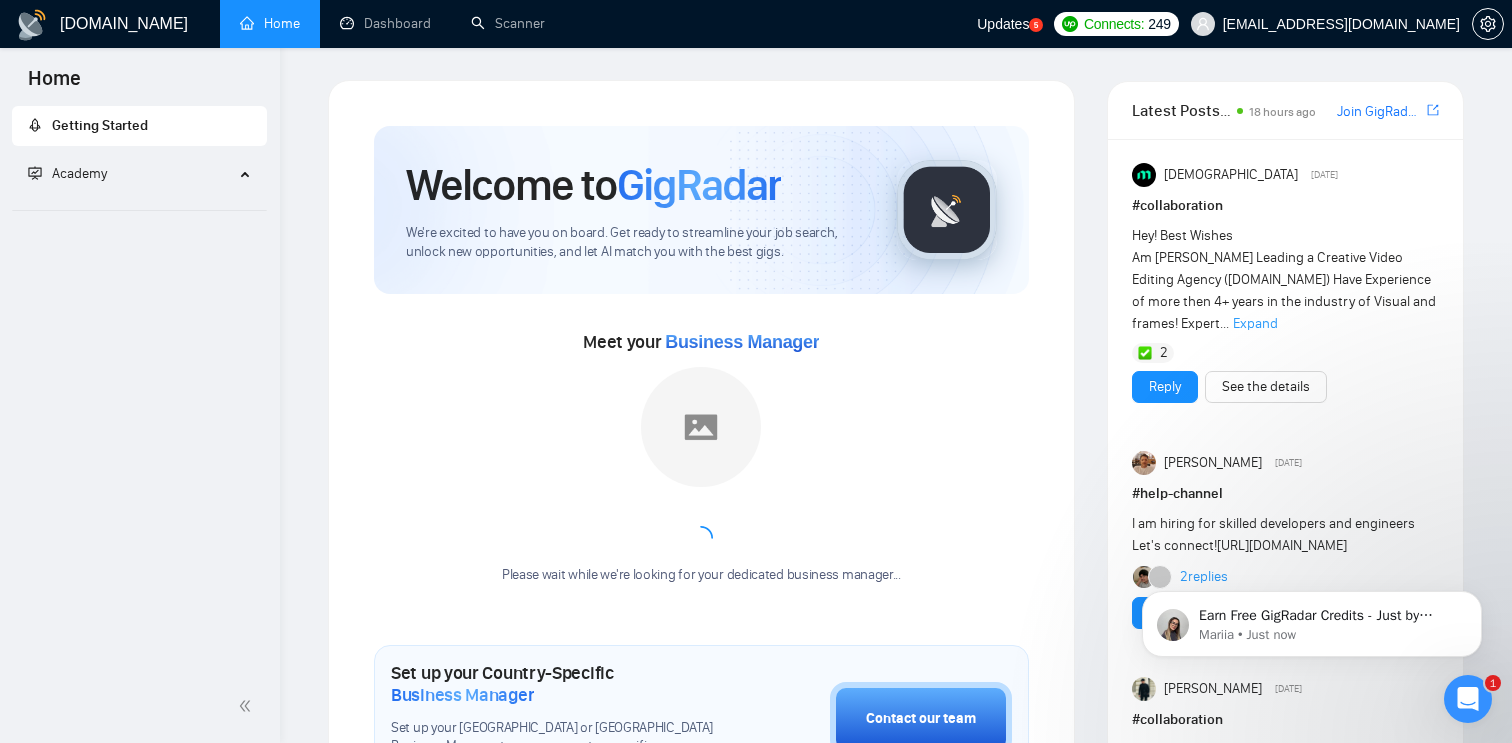 click 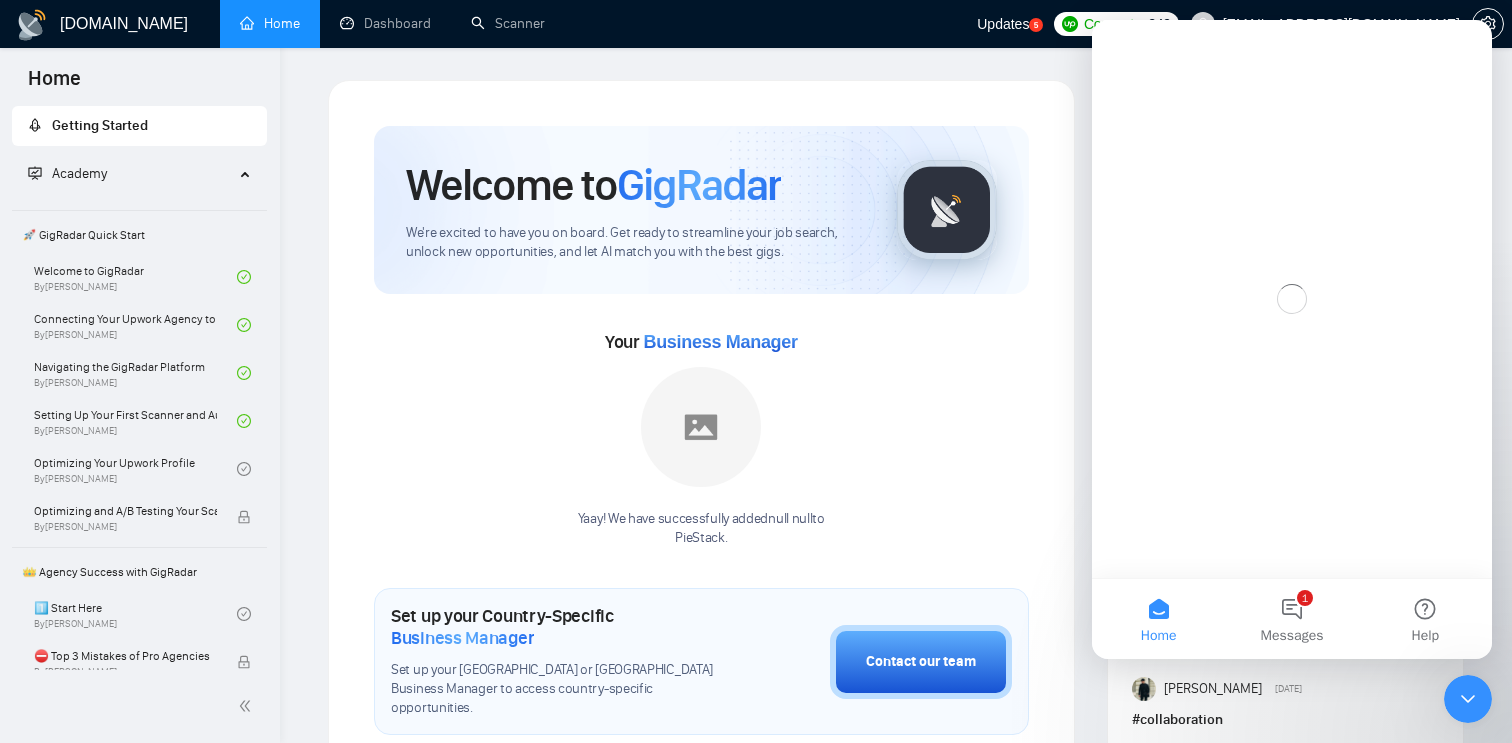 scroll, scrollTop: 0, scrollLeft: 0, axis: both 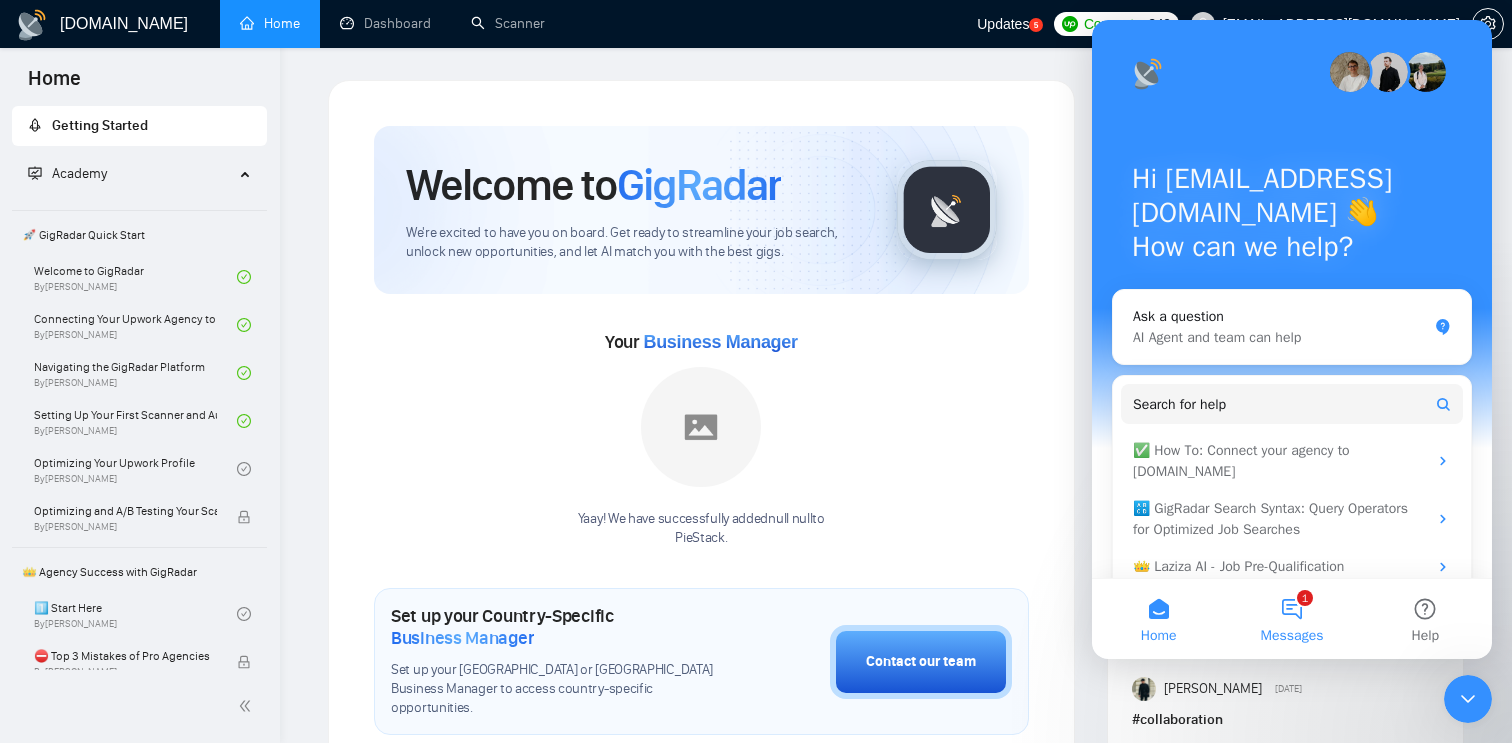 click on "1 Messages" at bounding box center (1291, 619) 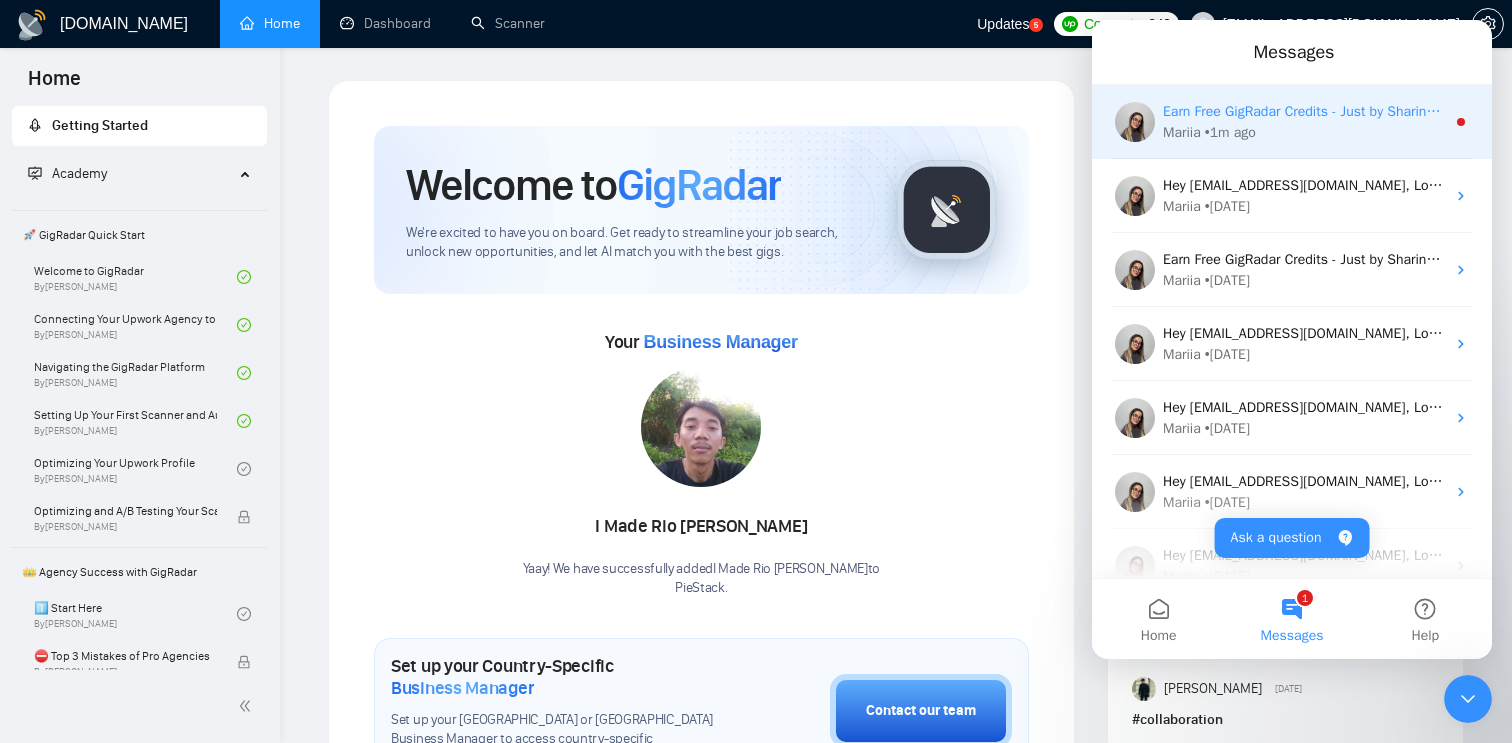 click 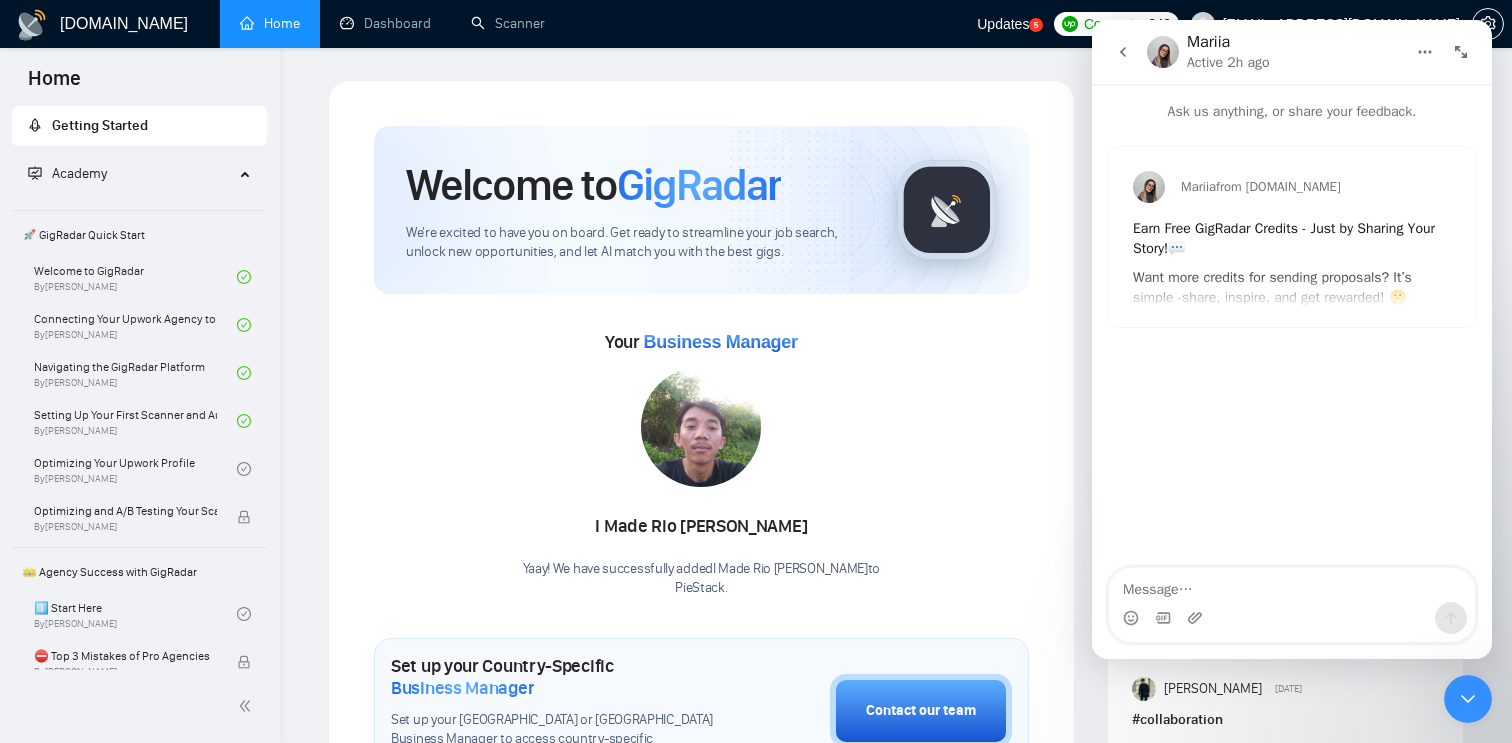 click 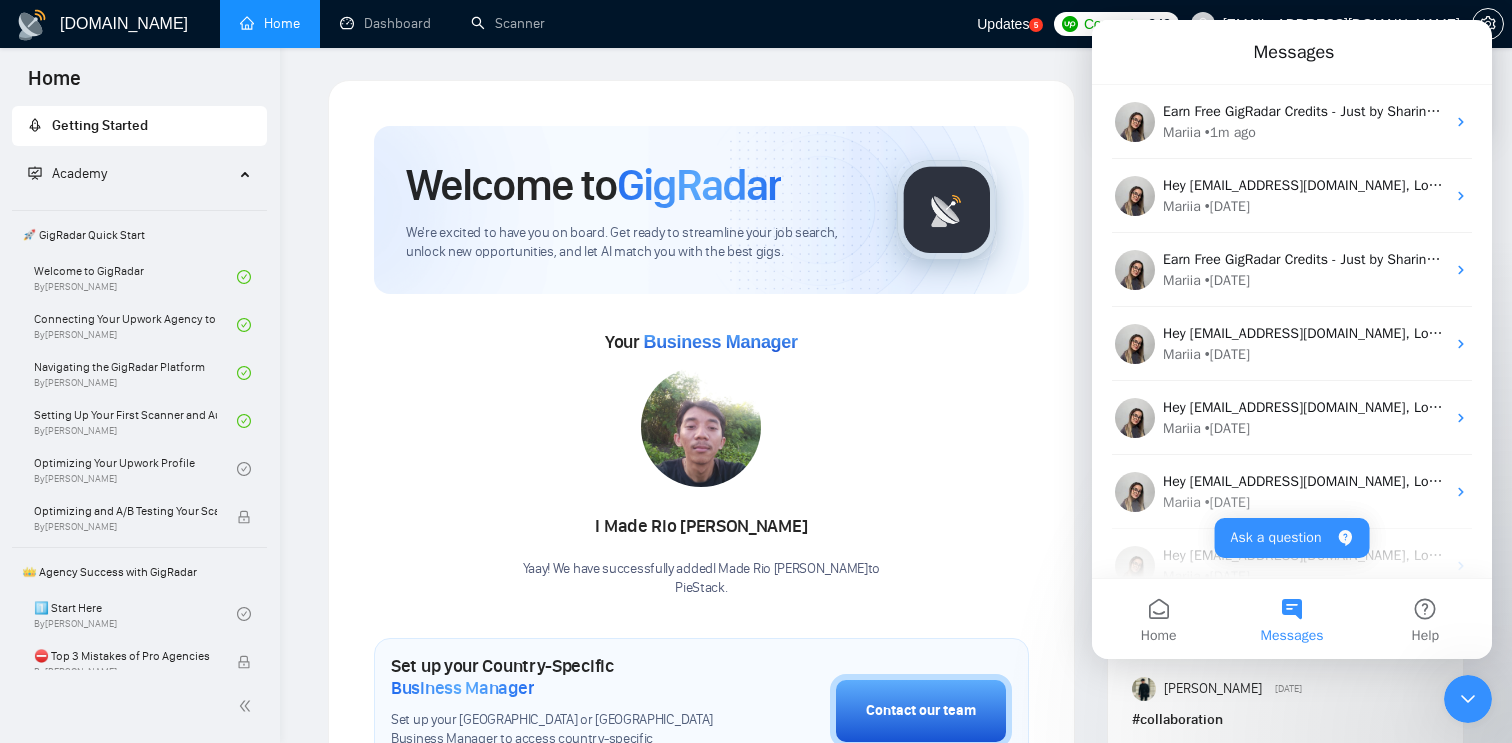 click on "GigRadar.io Home Dashboard Scanner Updates
5
Connects: 249 saadmahmood1994@gmail.com Welcome to  GigRadar We're excited to have you on board. Get ready to streamline your job search, unlock new opportunities, and let AI match you with the best gigs. Your   Business Manager I Made Rio   Sukmana Putra Yaay! We have successfully added  I Made Rio Sukmana Putra  to   PieStack . Set up your Country-Specific  Business Manager Set up your United States or United Kingdom Business Manager to access country-specific opportunities. Contact our team GigRadar Automation Set Up a   Scanner Enable the scanner for AI matching and real-time job alerts. Enable   Opportunity Alerts Keep updated on top matches and new jobs. Enable   Automatic Proposal Send Never miss any opportunities. GigRadar Community Join GigRadar   Community Connect with the GigRadar Slack Community for updates, job opportunities, partnerships, and support. Make your   First Post Explore     # 2" at bounding box center [896, 936] 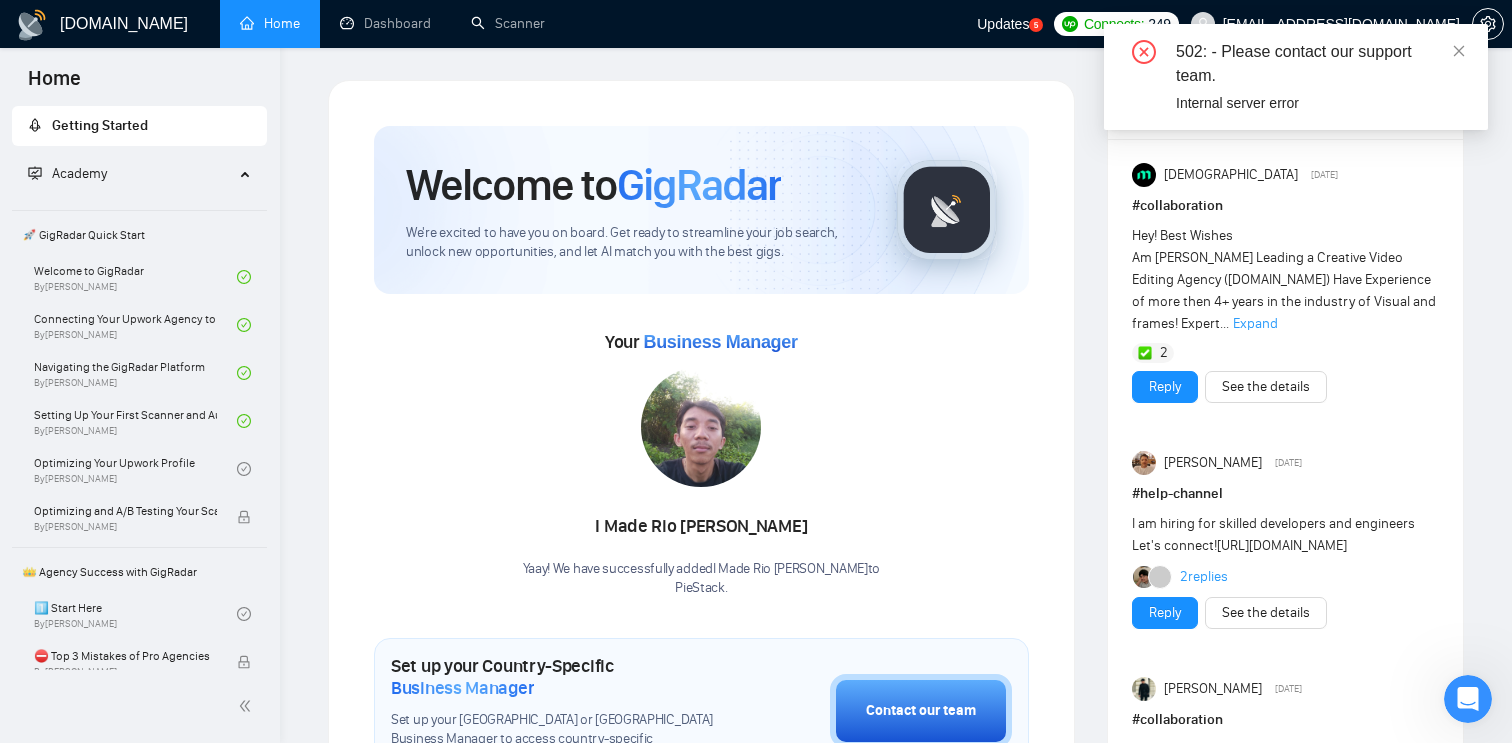 scroll, scrollTop: 0, scrollLeft: 0, axis: both 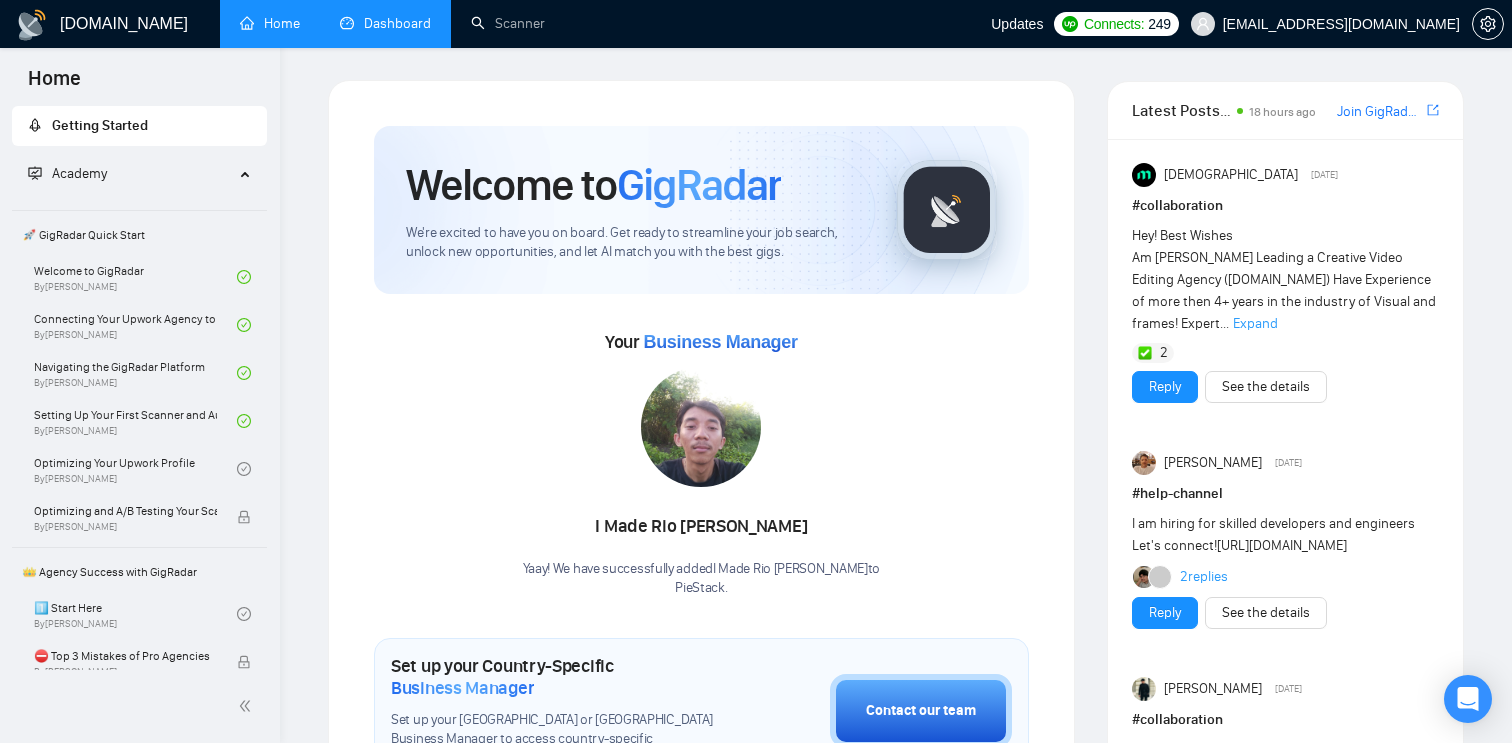 click on "Dashboard" at bounding box center [385, 23] 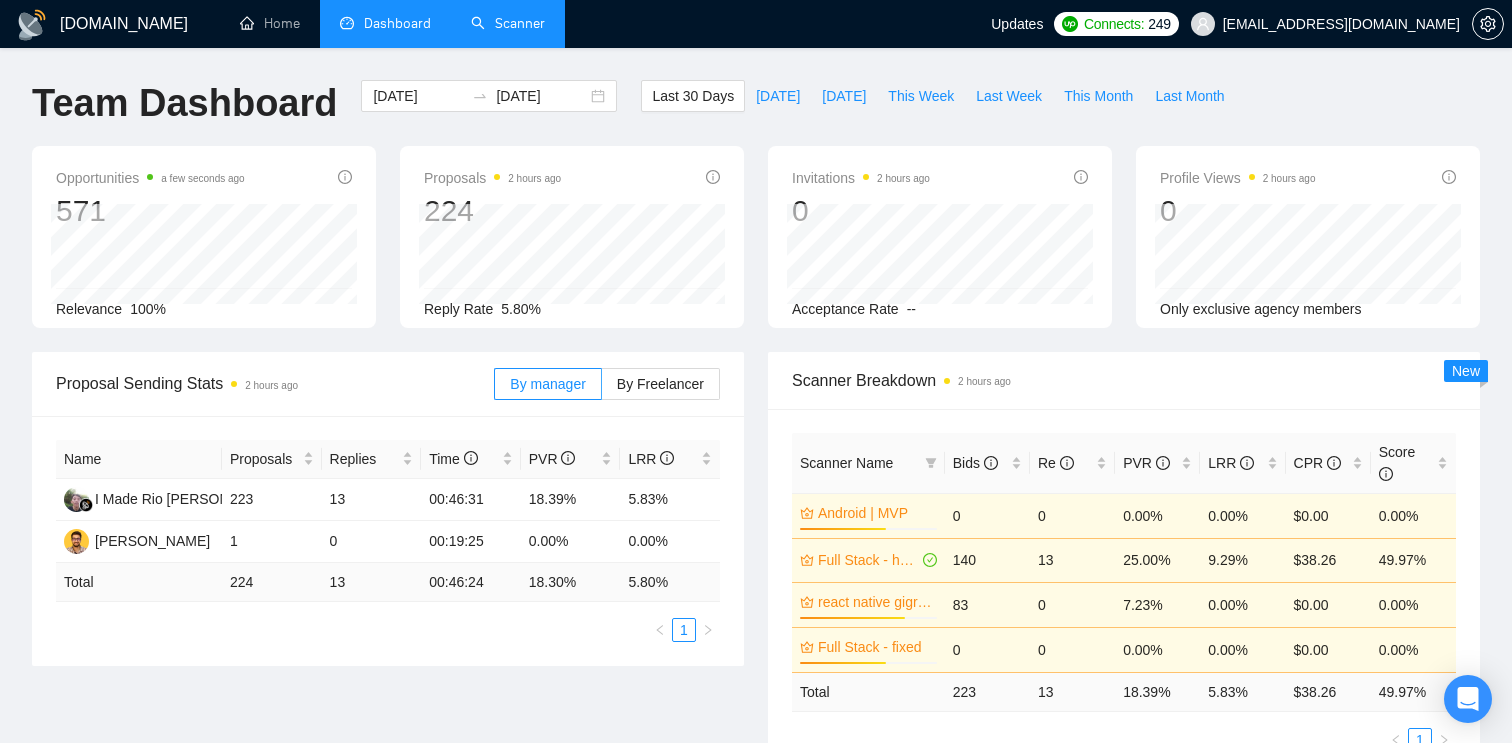 click on "Scanner" at bounding box center [508, 23] 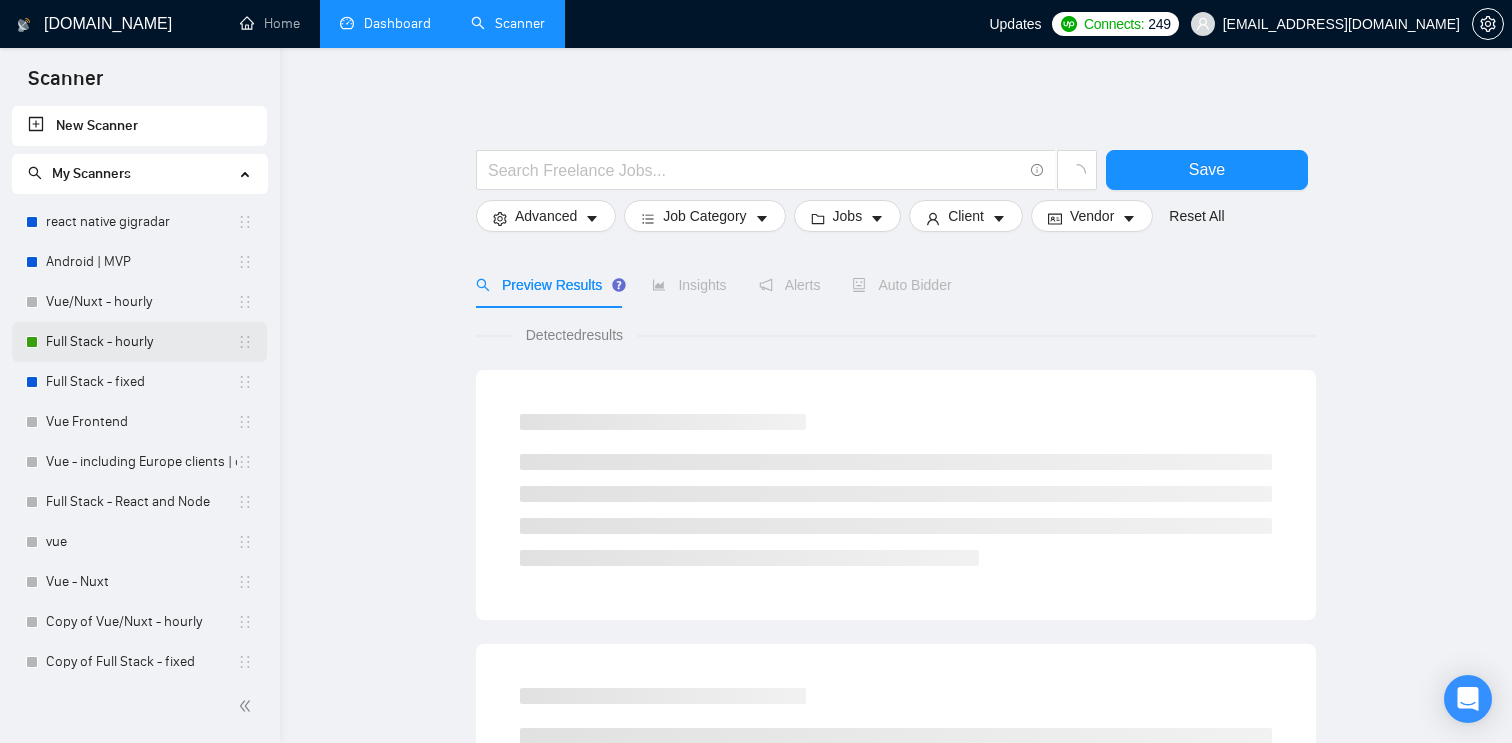 click on "Full Stack - hourly" at bounding box center (141, 342) 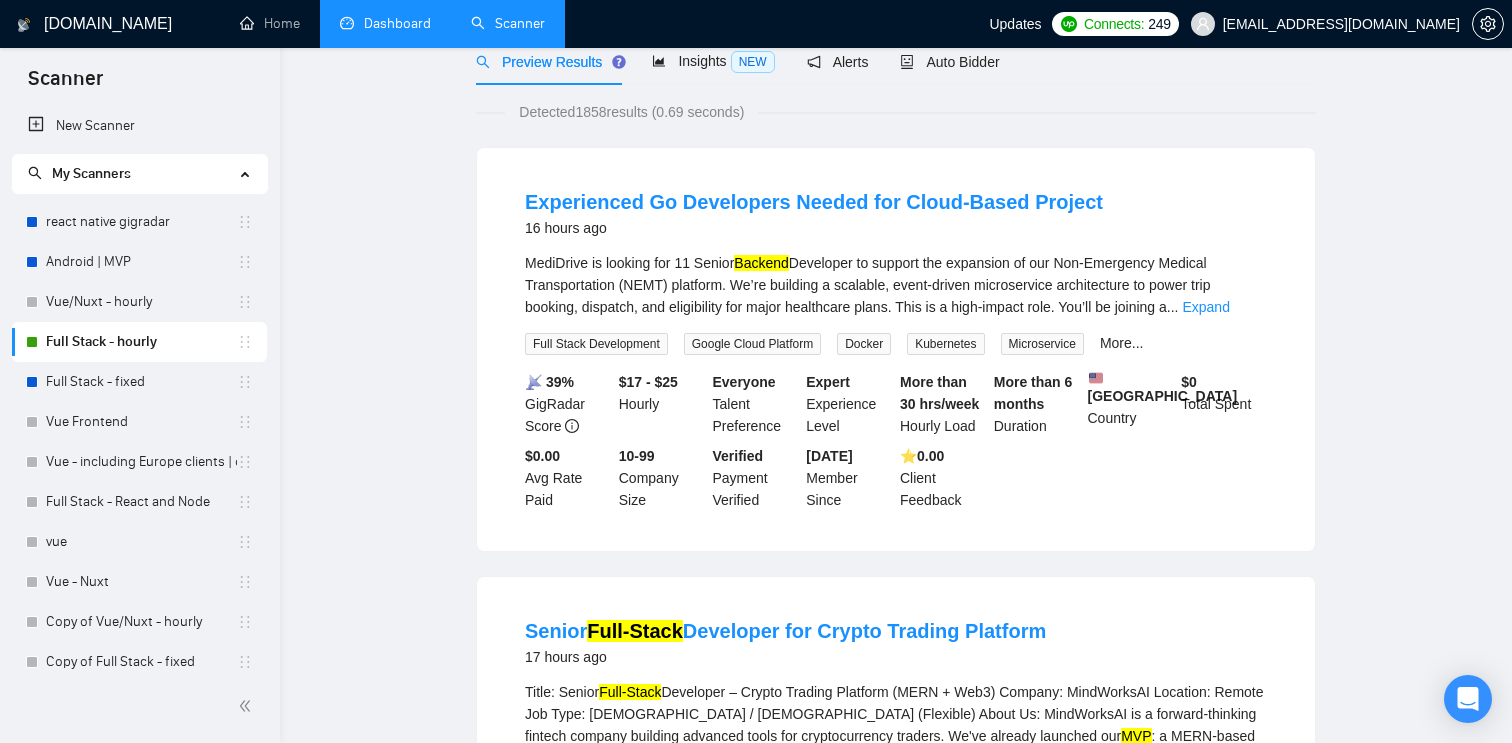 scroll, scrollTop: 0, scrollLeft: 0, axis: both 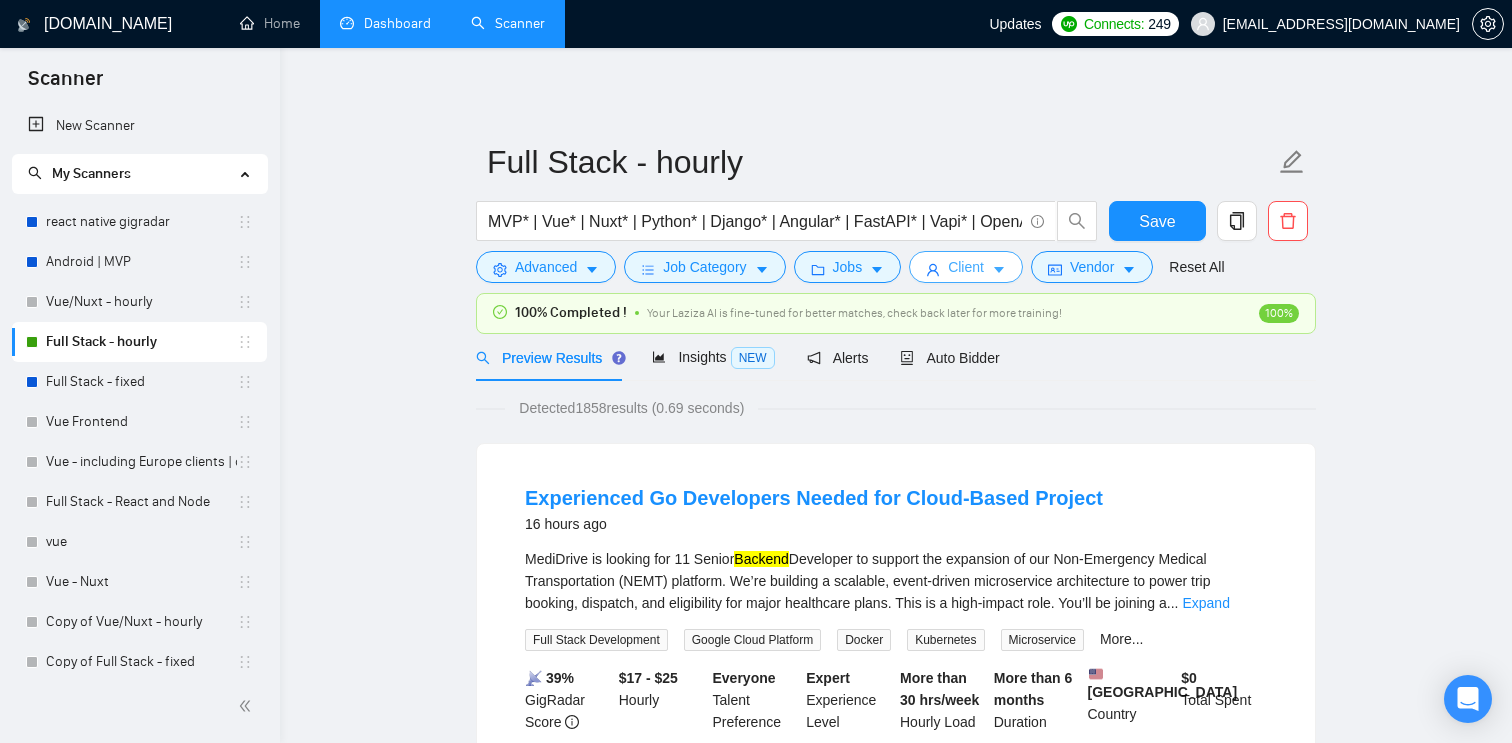 click on "Client" at bounding box center (966, 267) 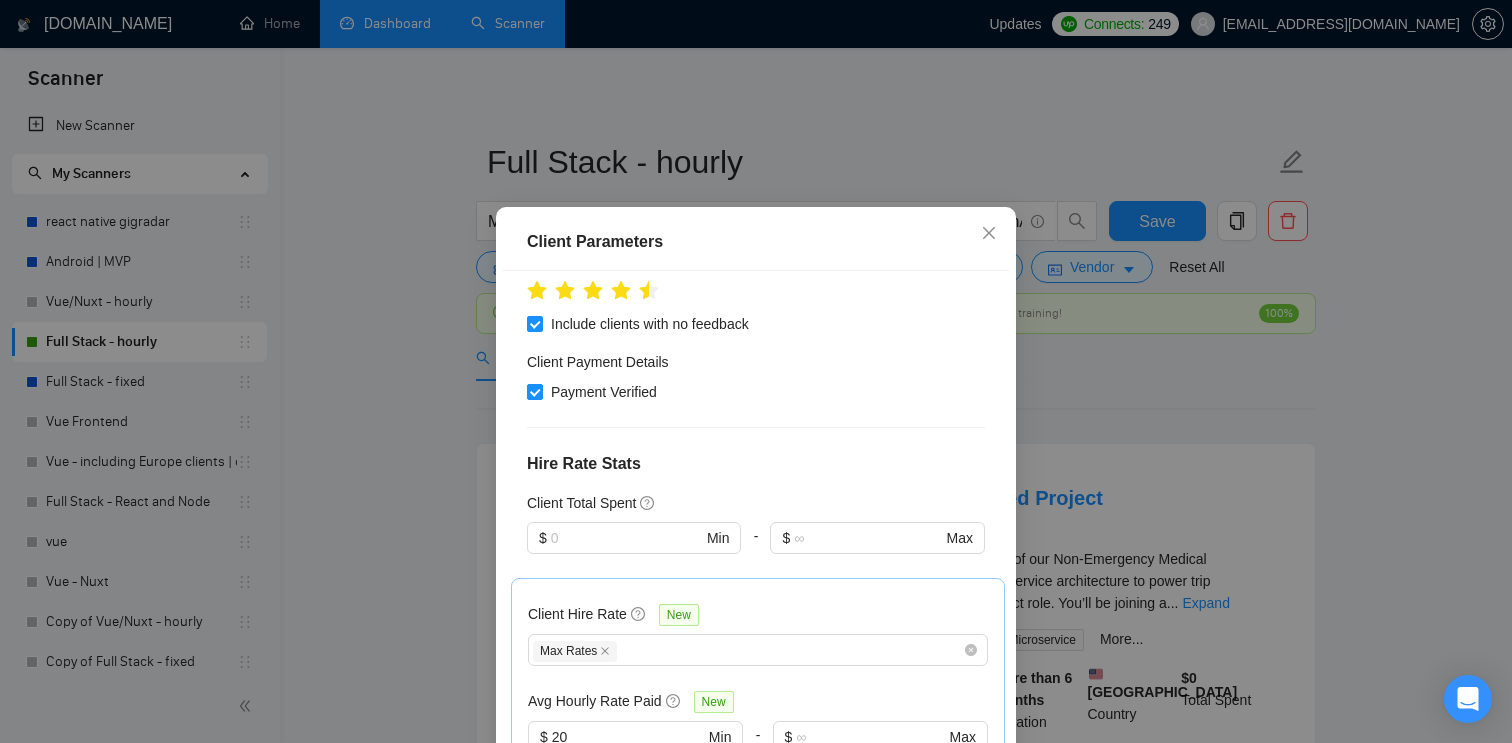 scroll, scrollTop: 524, scrollLeft: 0, axis: vertical 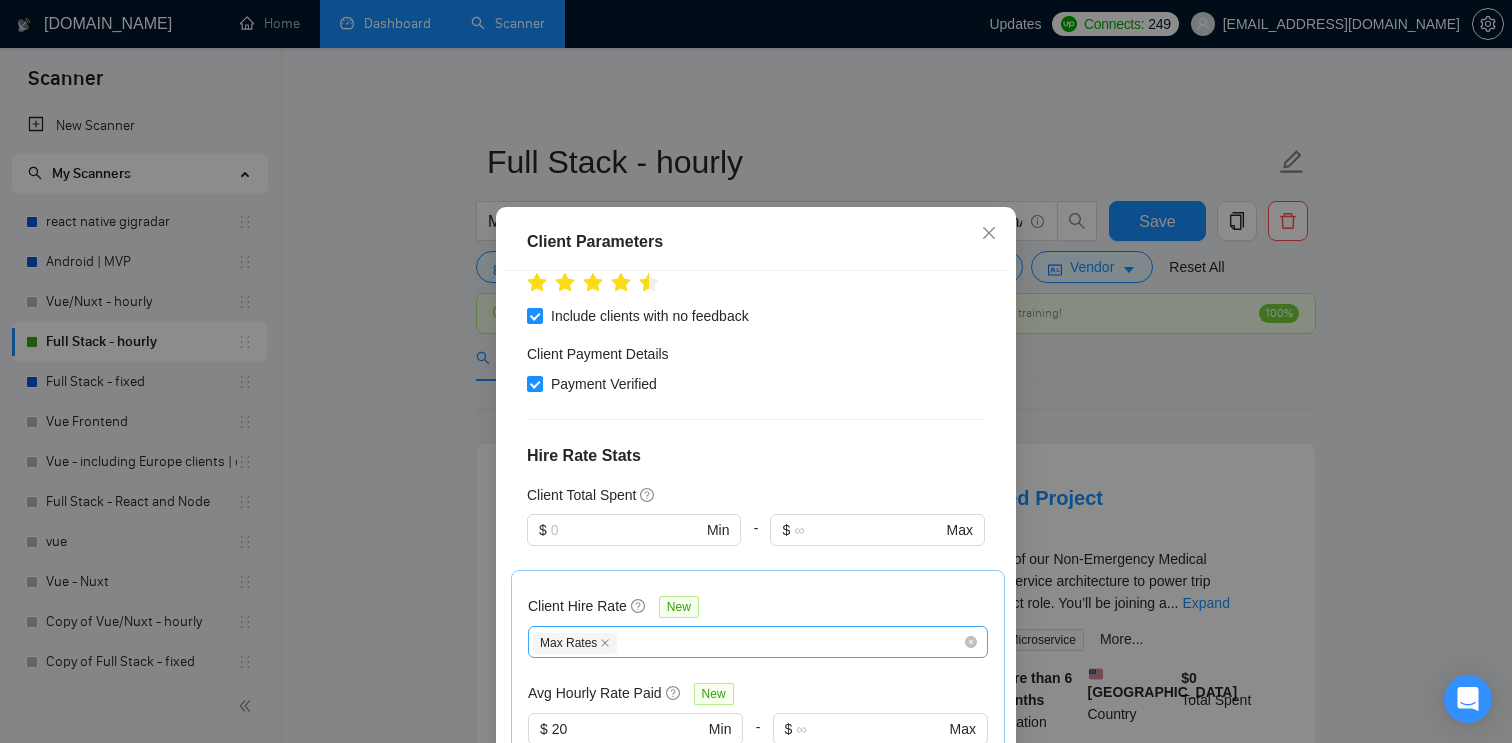 click on "Max Rates" at bounding box center (748, 642) 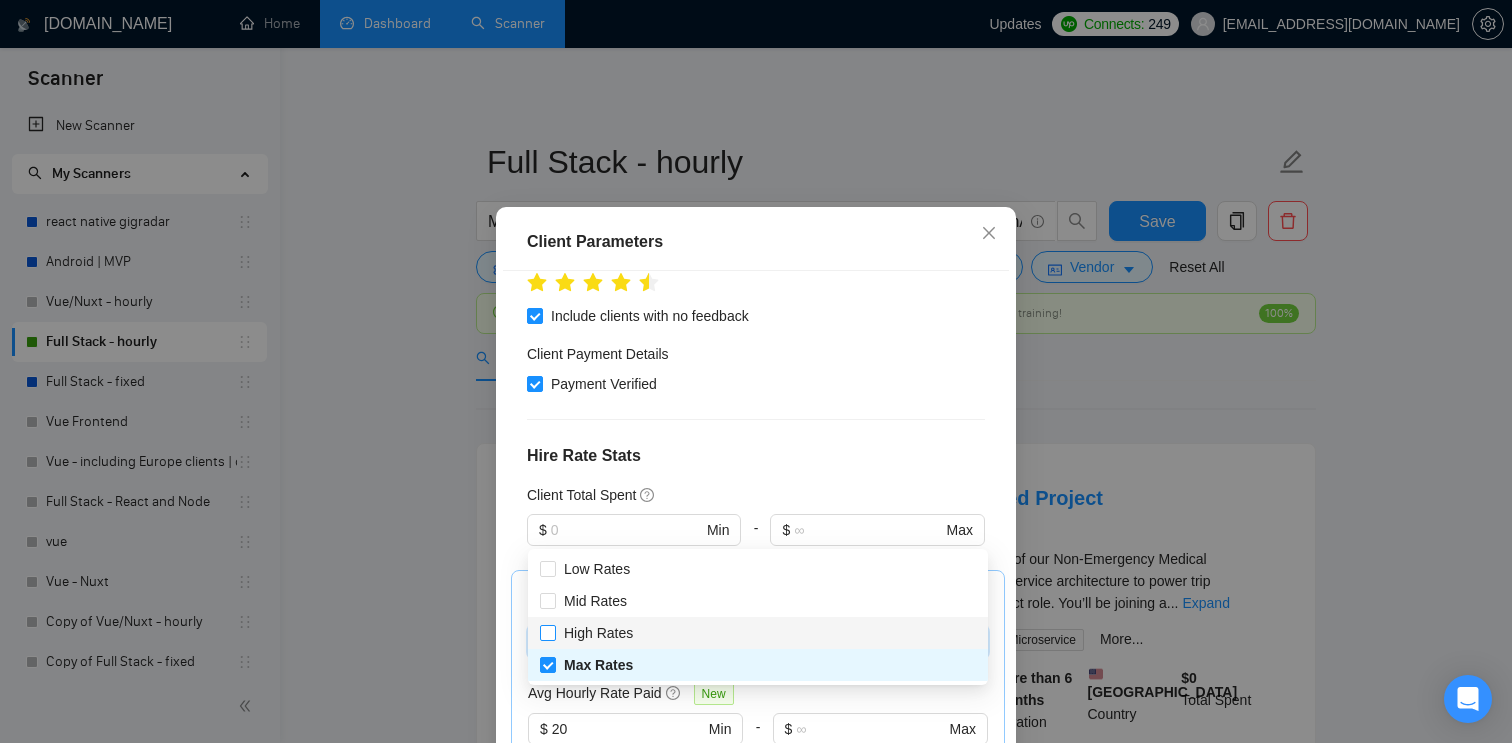 click on "High Rates" at bounding box center (598, 633) 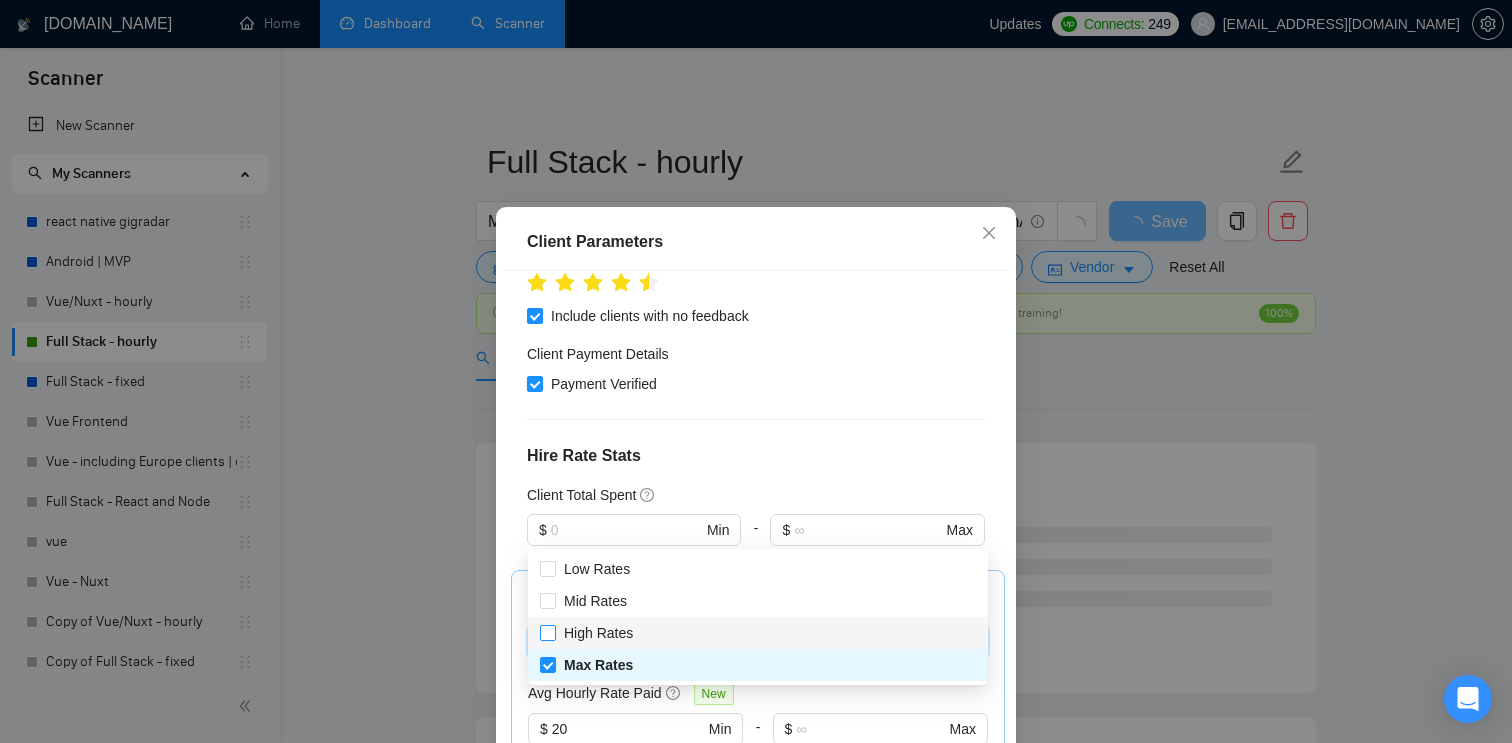 click on "High Rates" at bounding box center [758, 633] 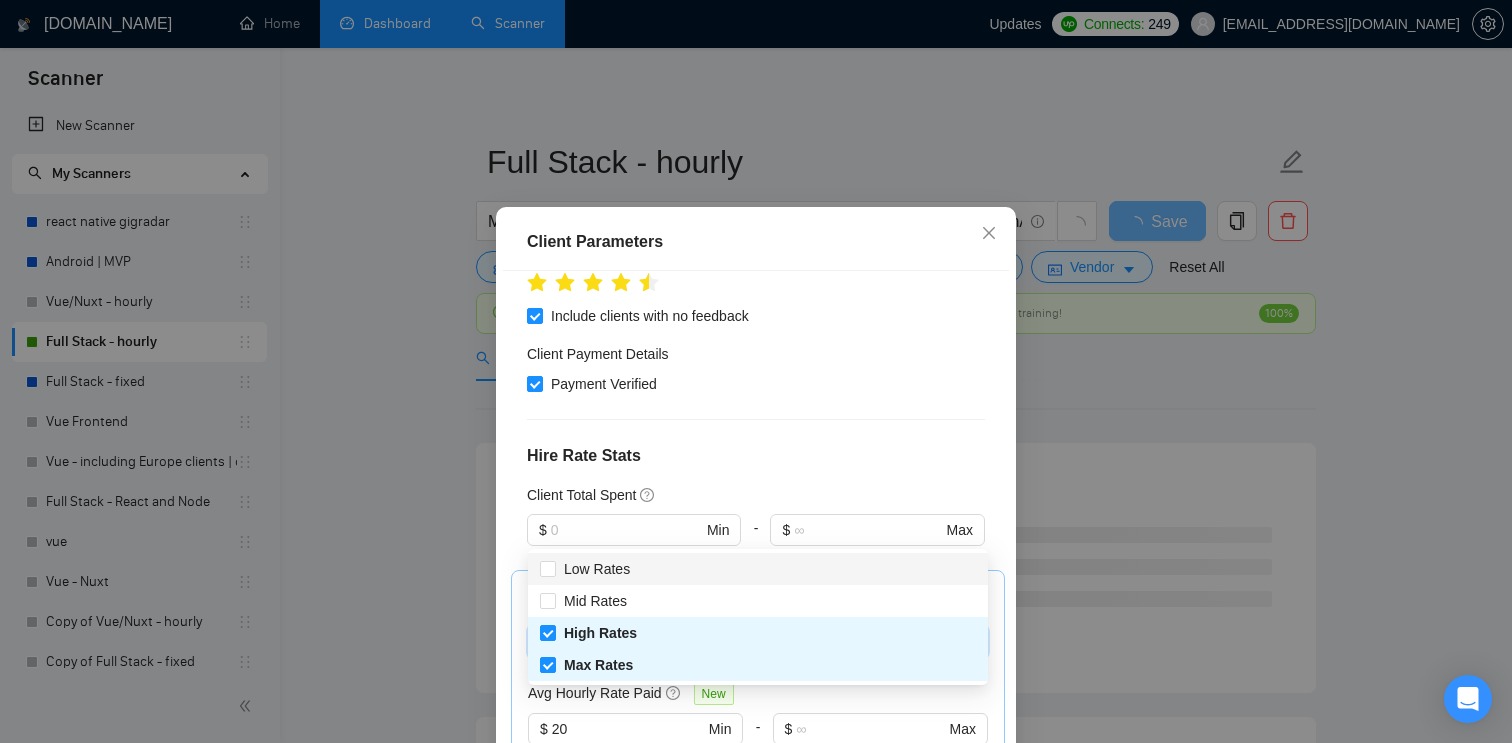 click on "Client Total Spent" at bounding box center [756, 495] 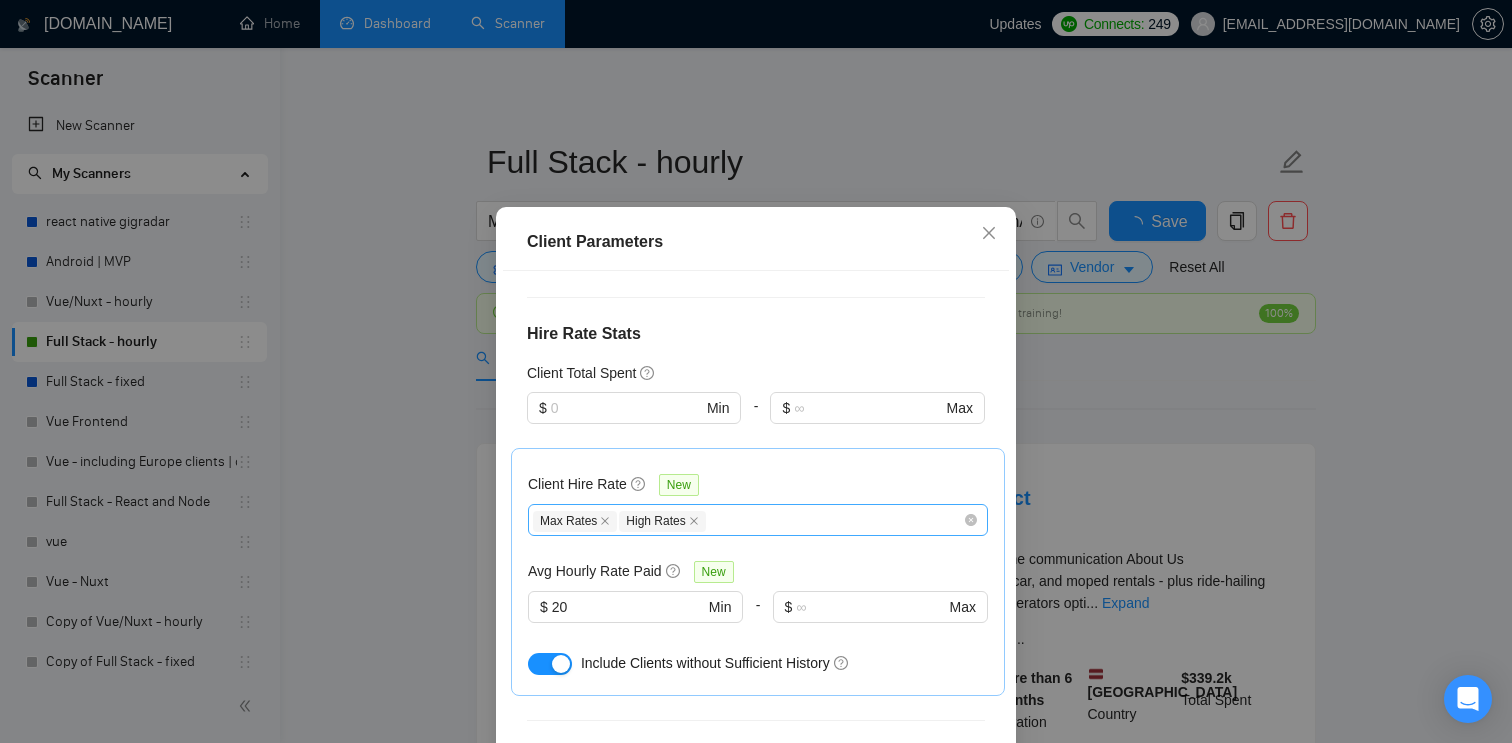 scroll, scrollTop: 810, scrollLeft: 0, axis: vertical 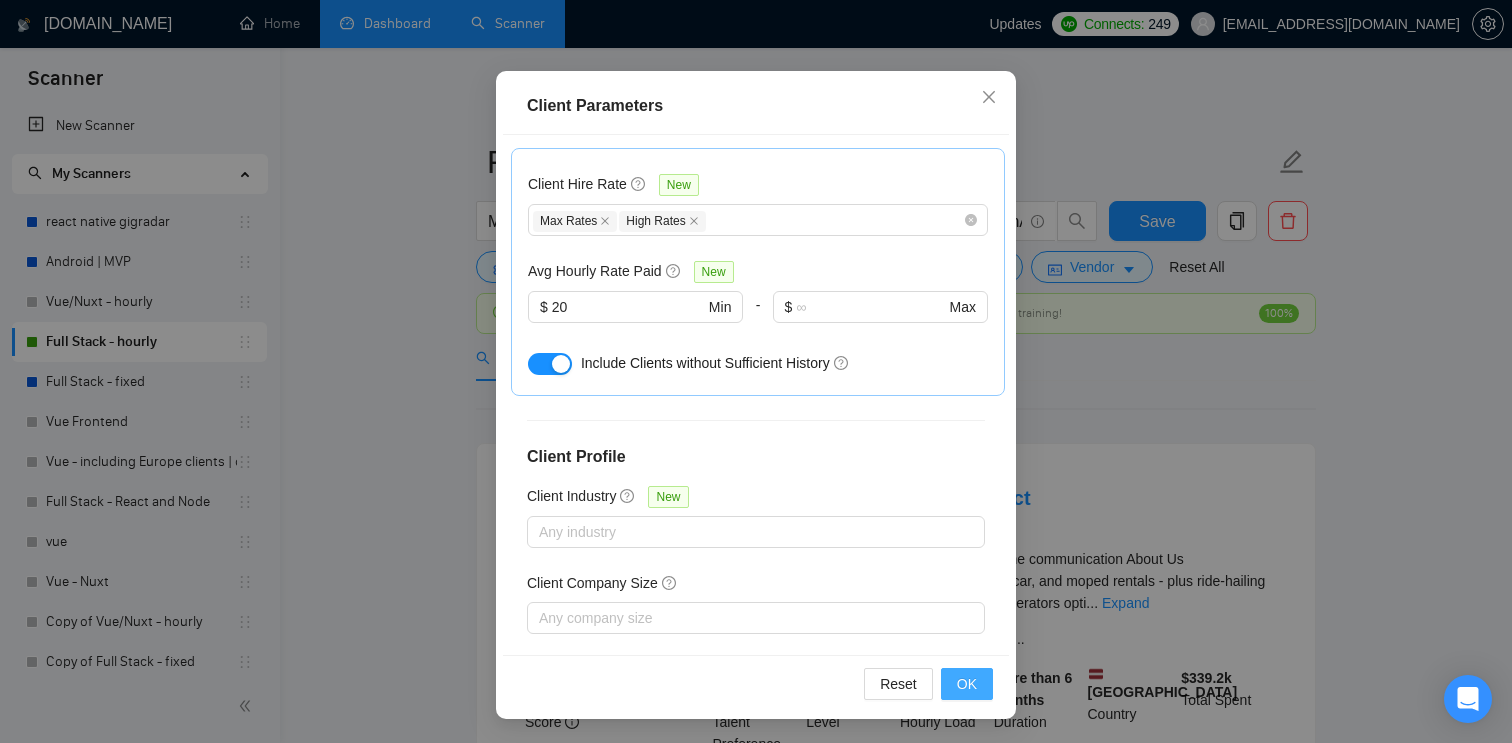 click on "OK" at bounding box center [967, 684] 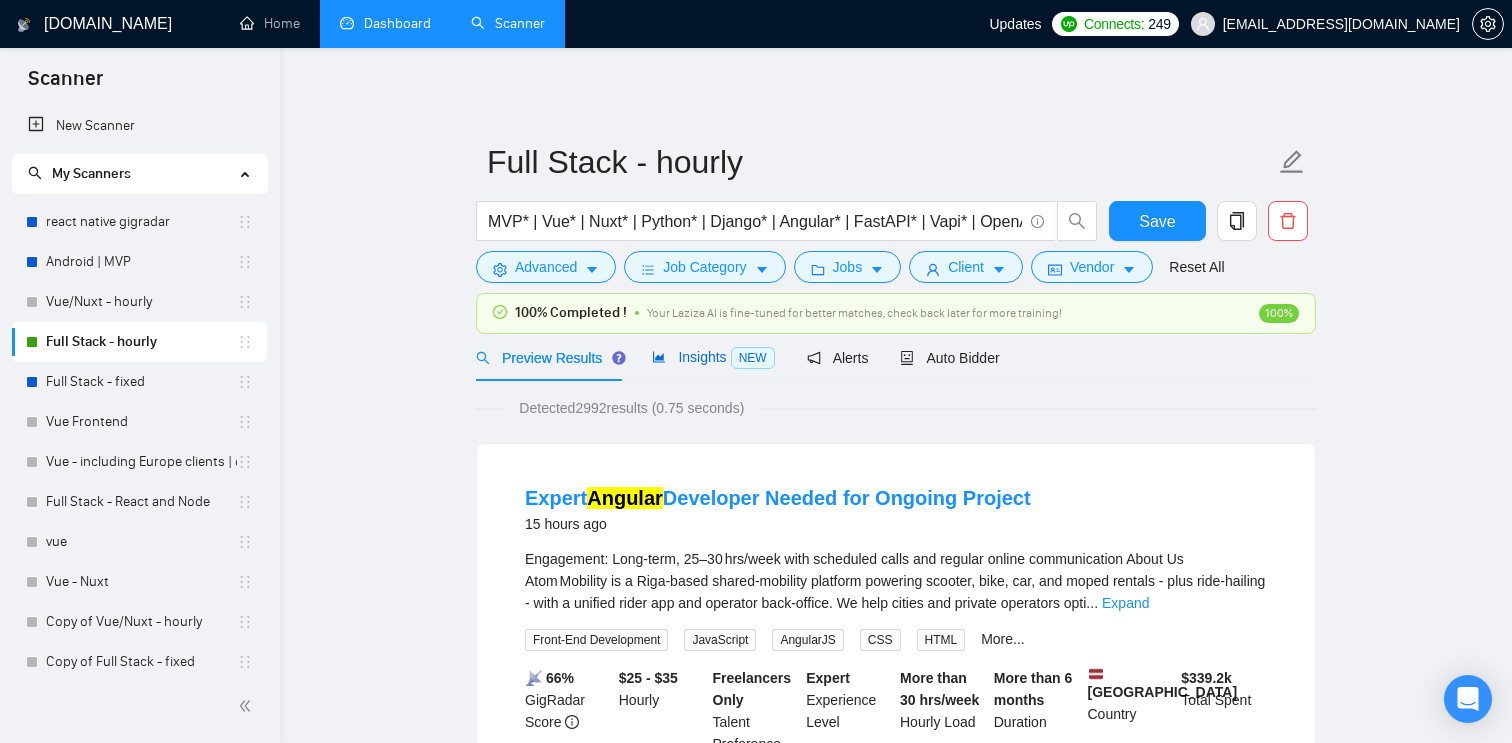 click on "Insights NEW" at bounding box center (713, 357) 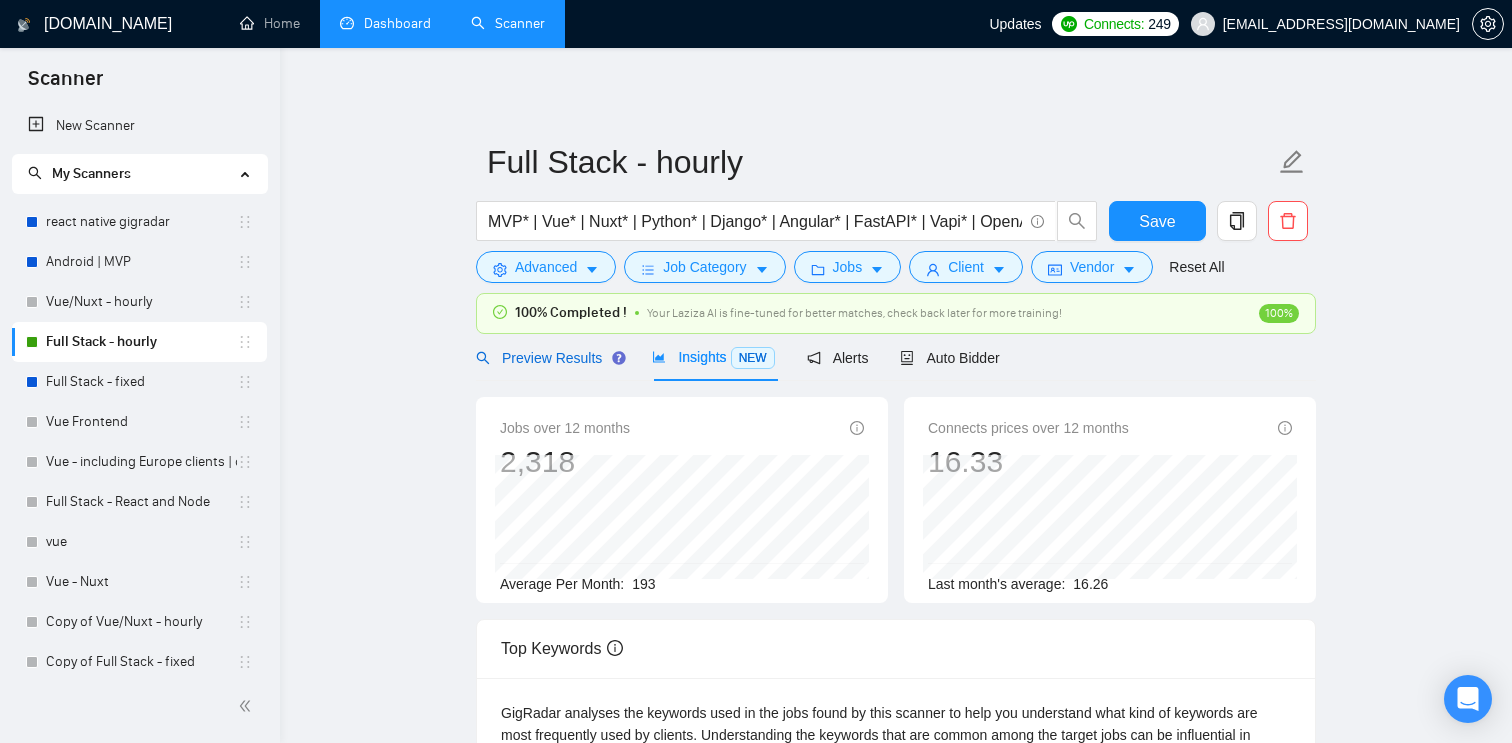 click on "Preview Results" at bounding box center (548, 358) 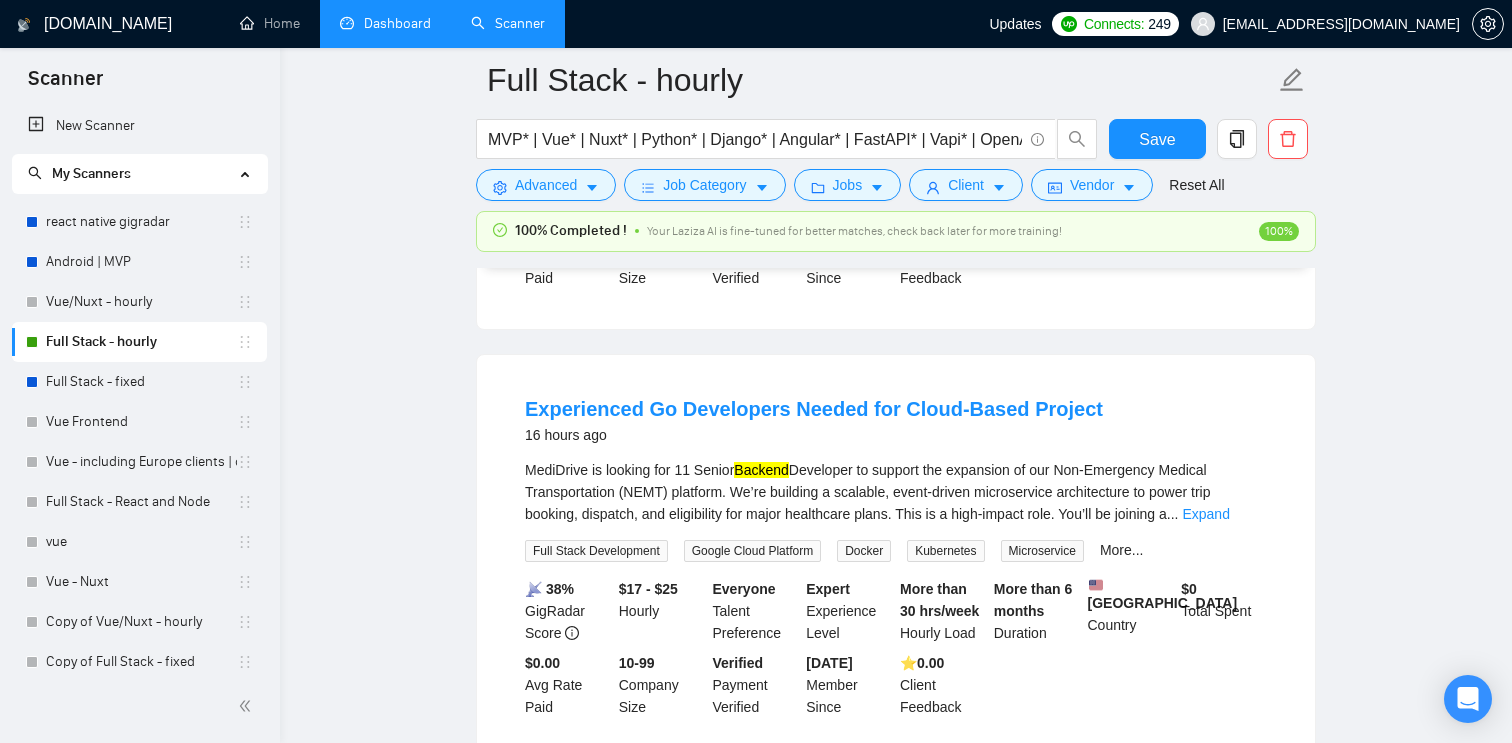scroll, scrollTop: 0, scrollLeft: 0, axis: both 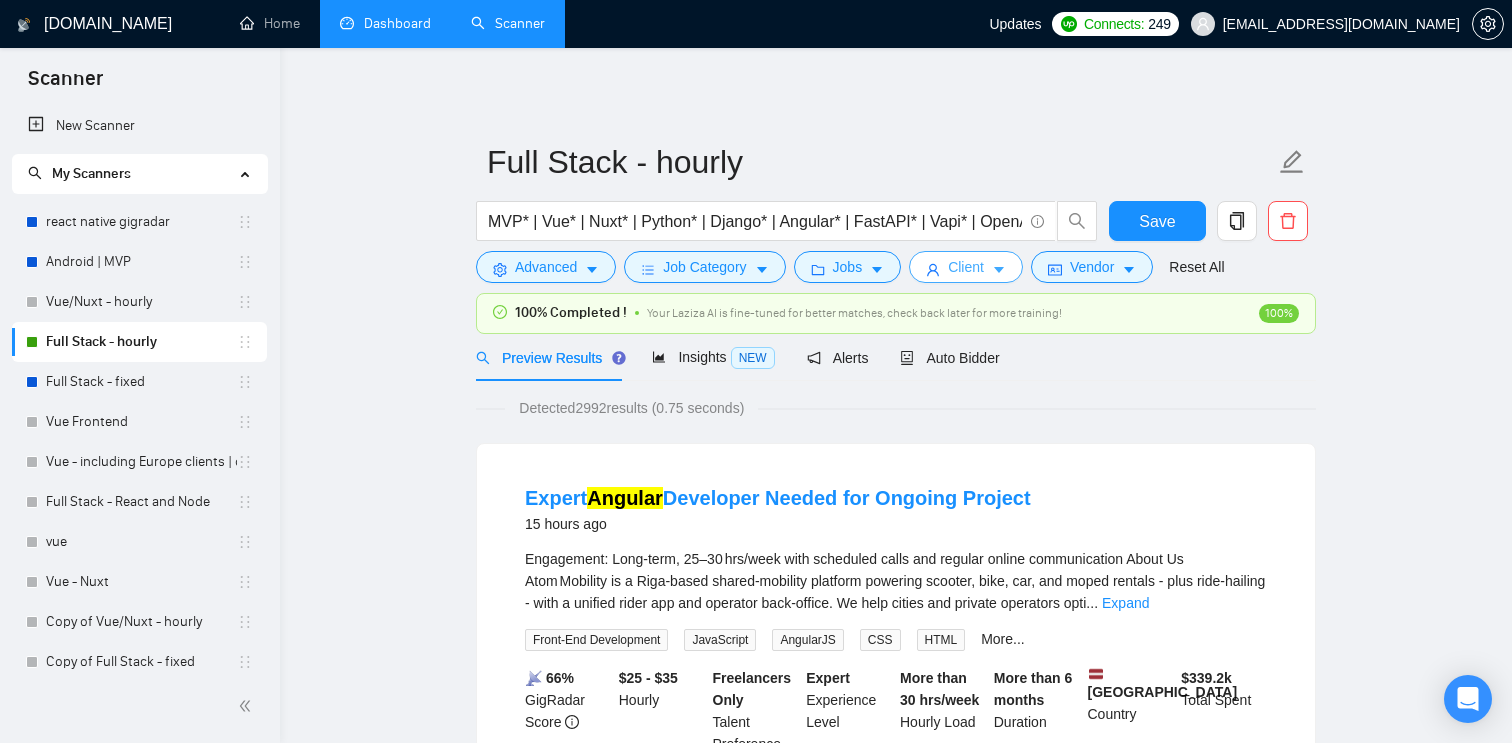 click on "Client" at bounding box center [966, 267] 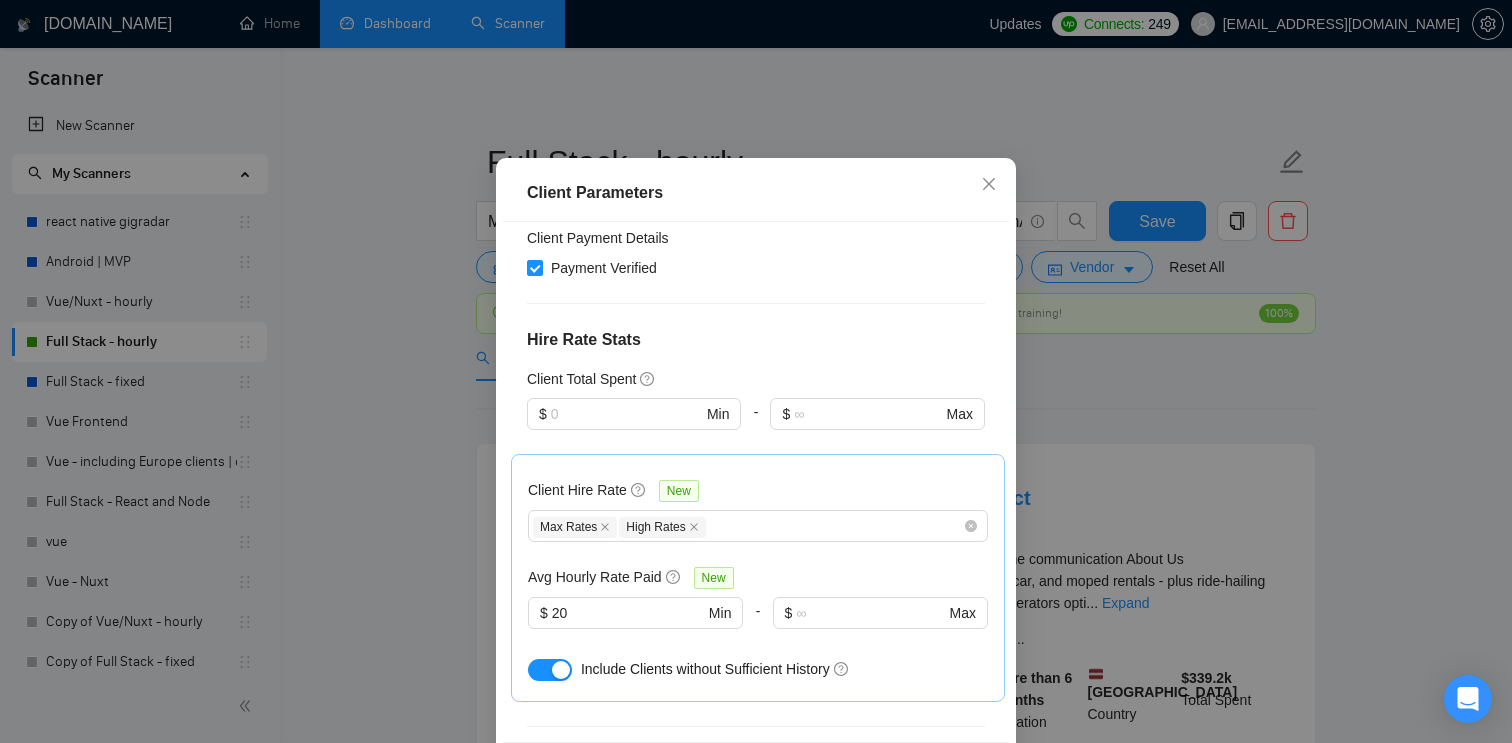 scroll, scrollTop: 593, scrollLeft: 0, axis: vertical 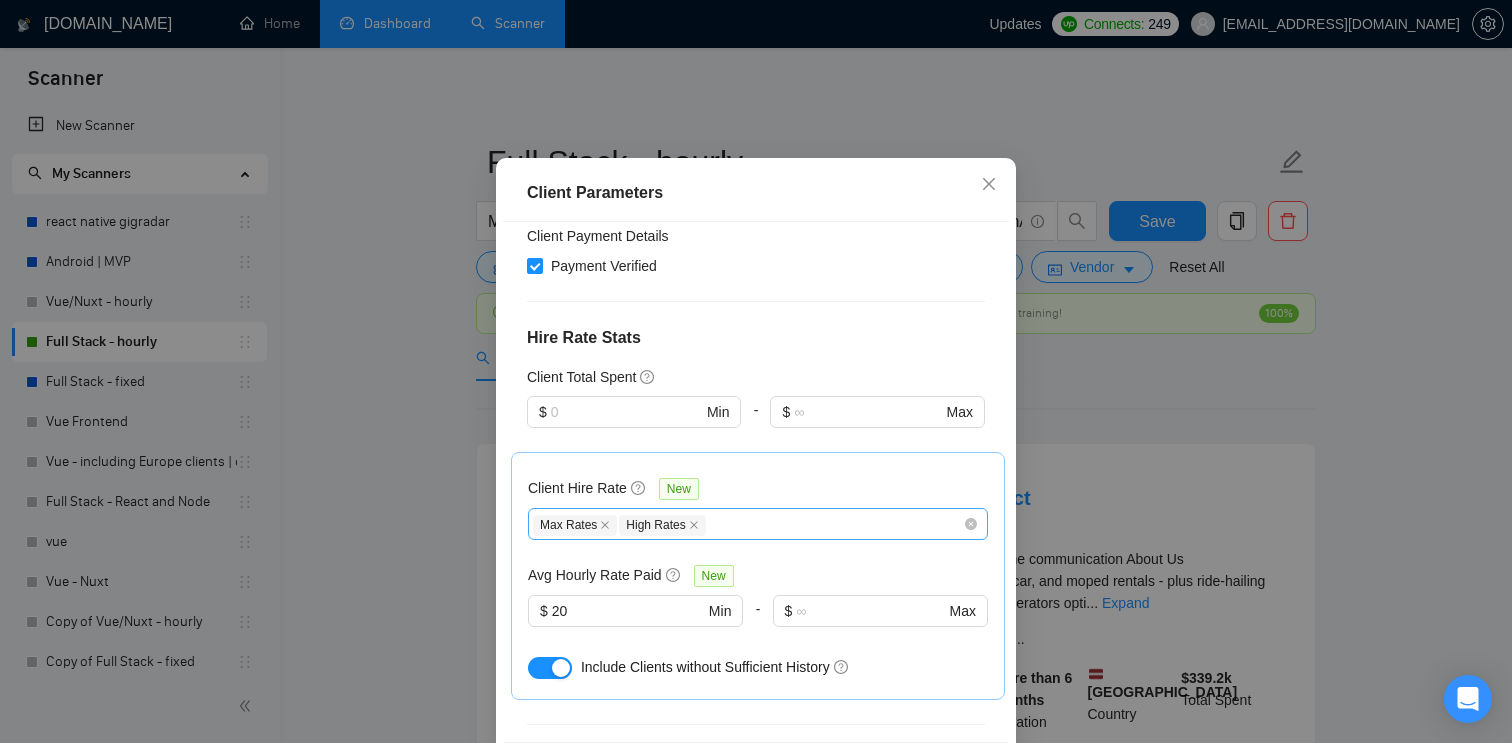 click on "Max Rates High Rates" at bounding box center [748, 524] 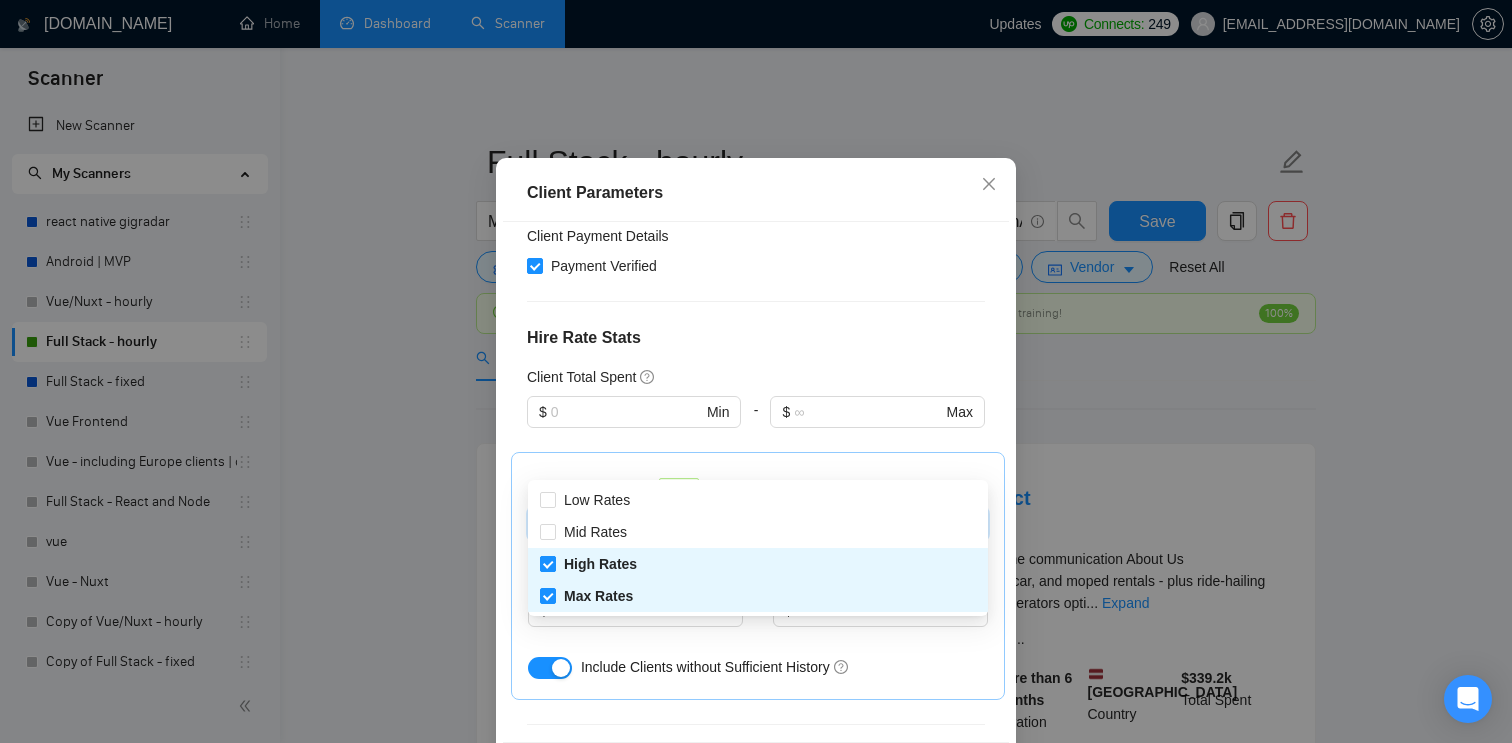 click on "High Rates" at bounding box center (547, 563) 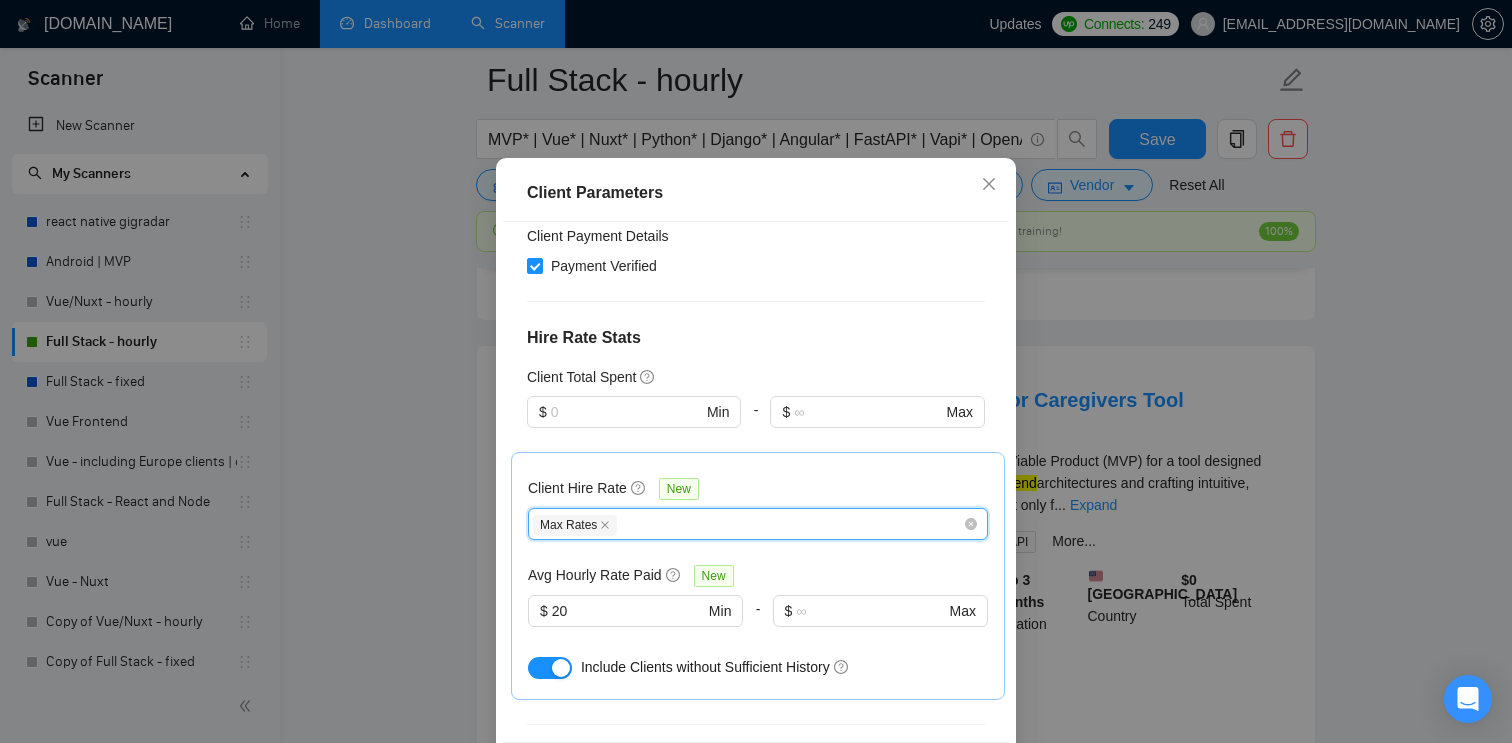 scroll, scrollTop: 1560, scrollLeft: 0, axis: vertical 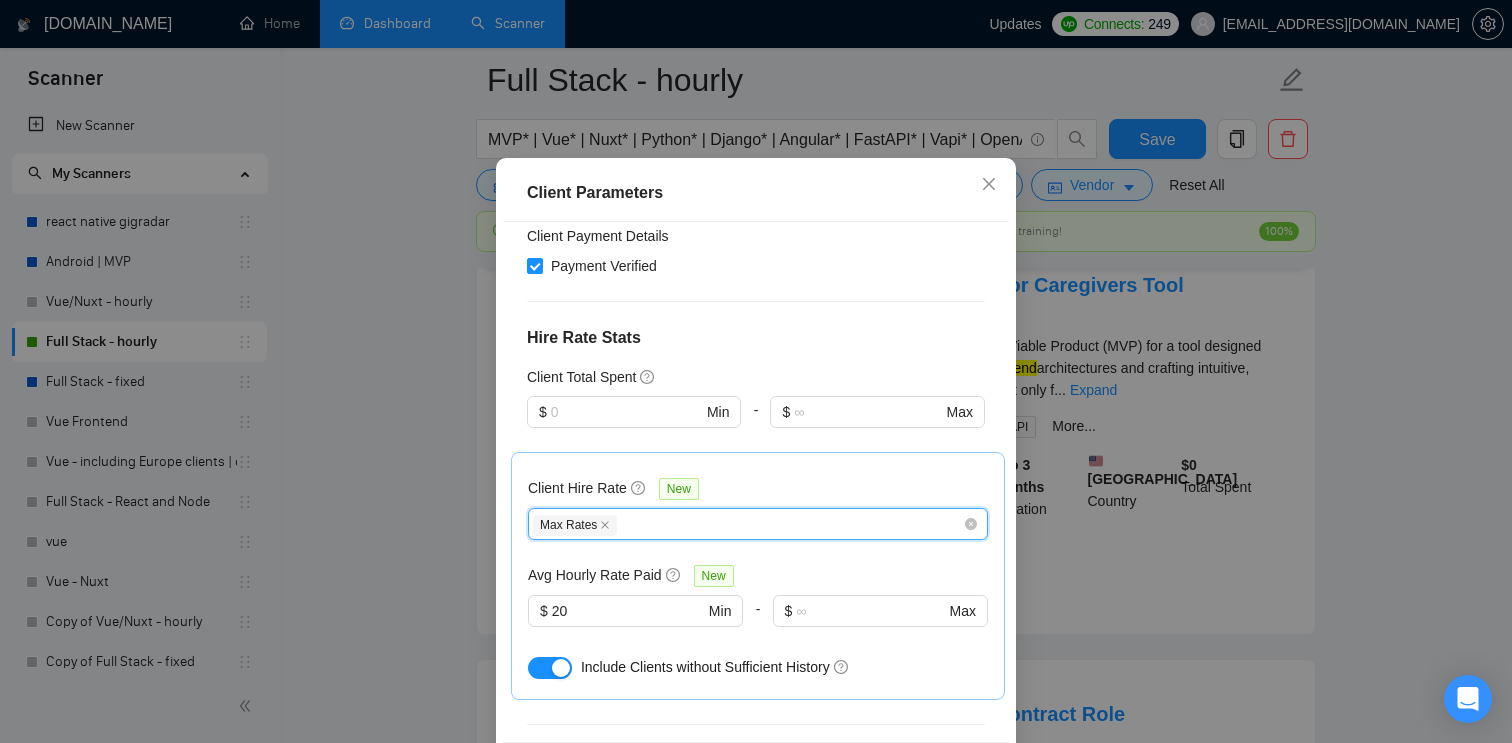 click at bounding box center (880, 639) 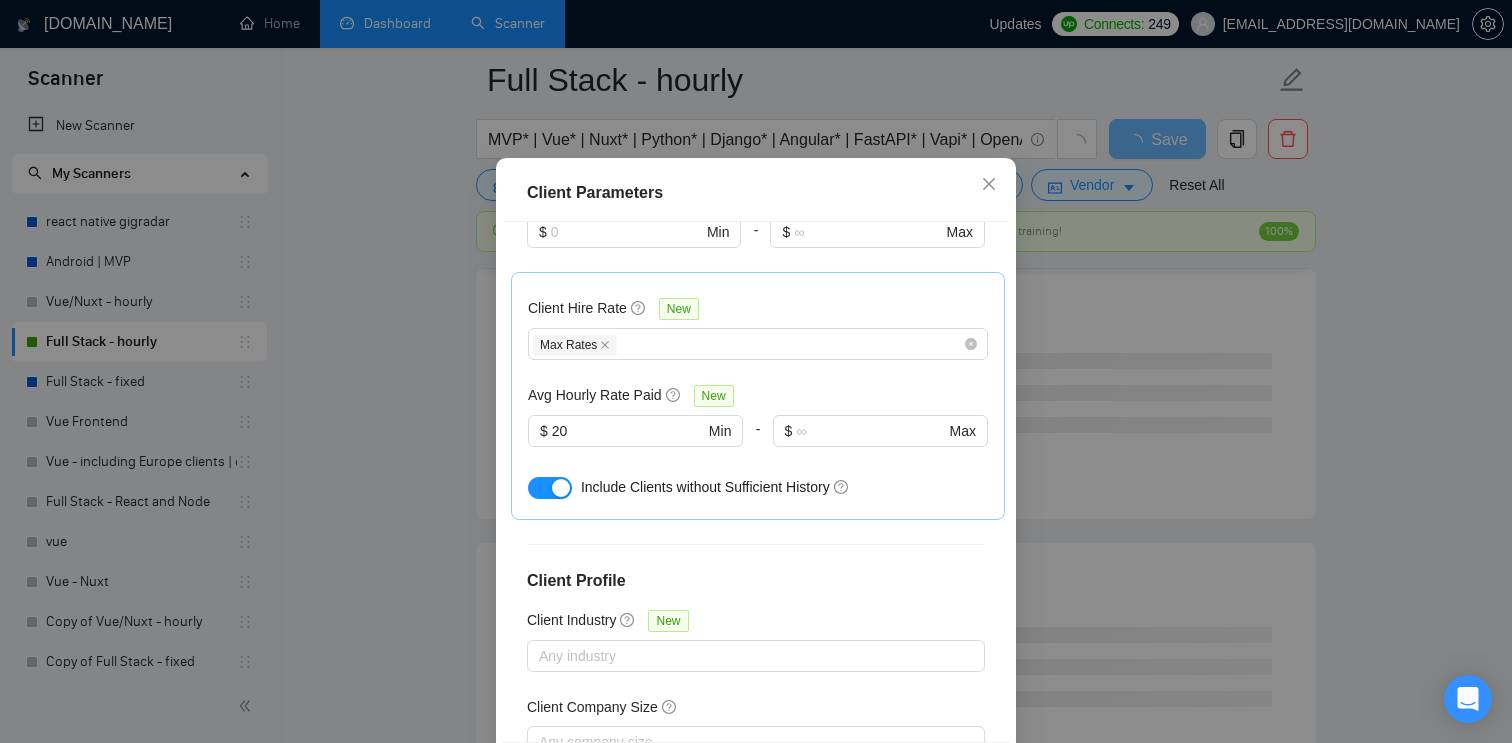 scroll, scrollTop: 810, scrollLeft: 0, axis: vertical 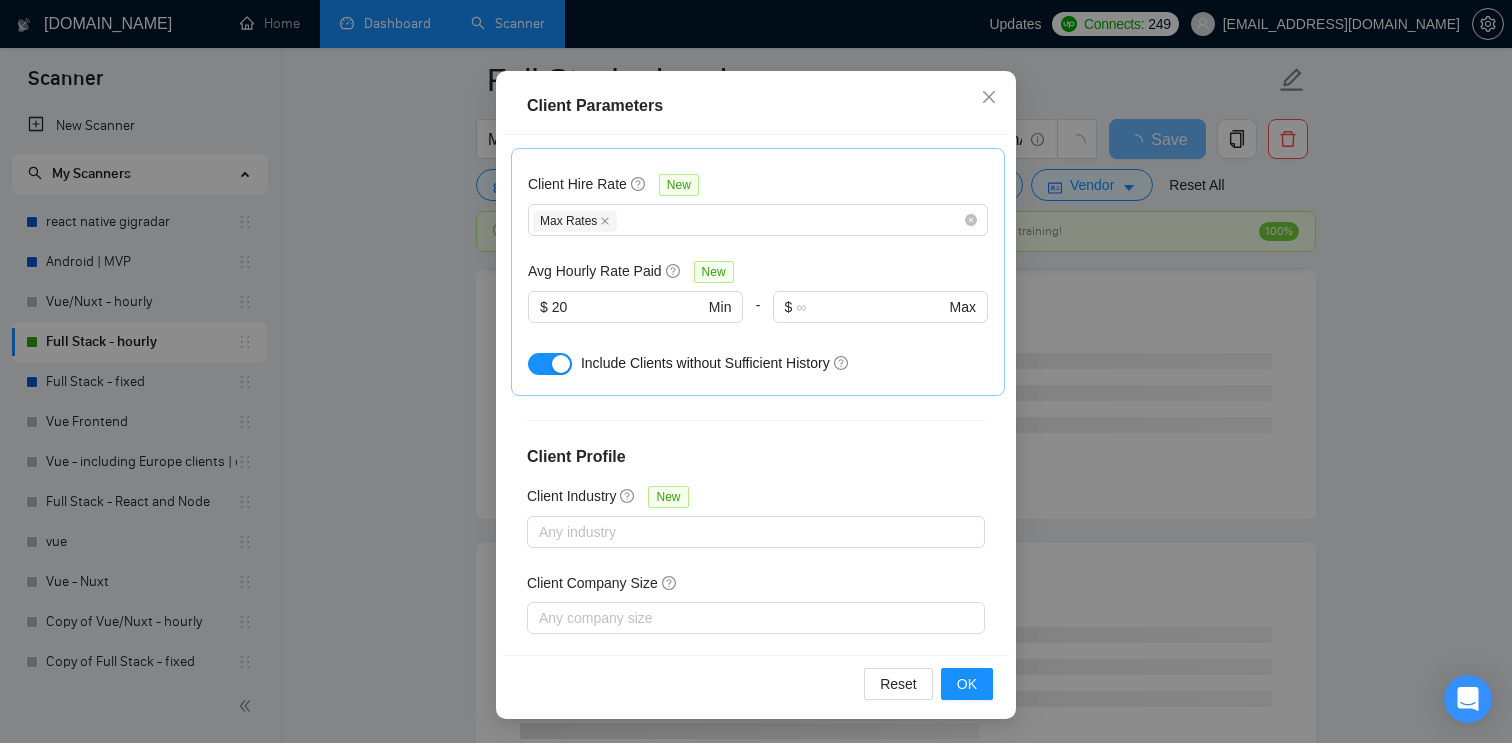 click on "Reset OK" at bounding box center (756, 683) 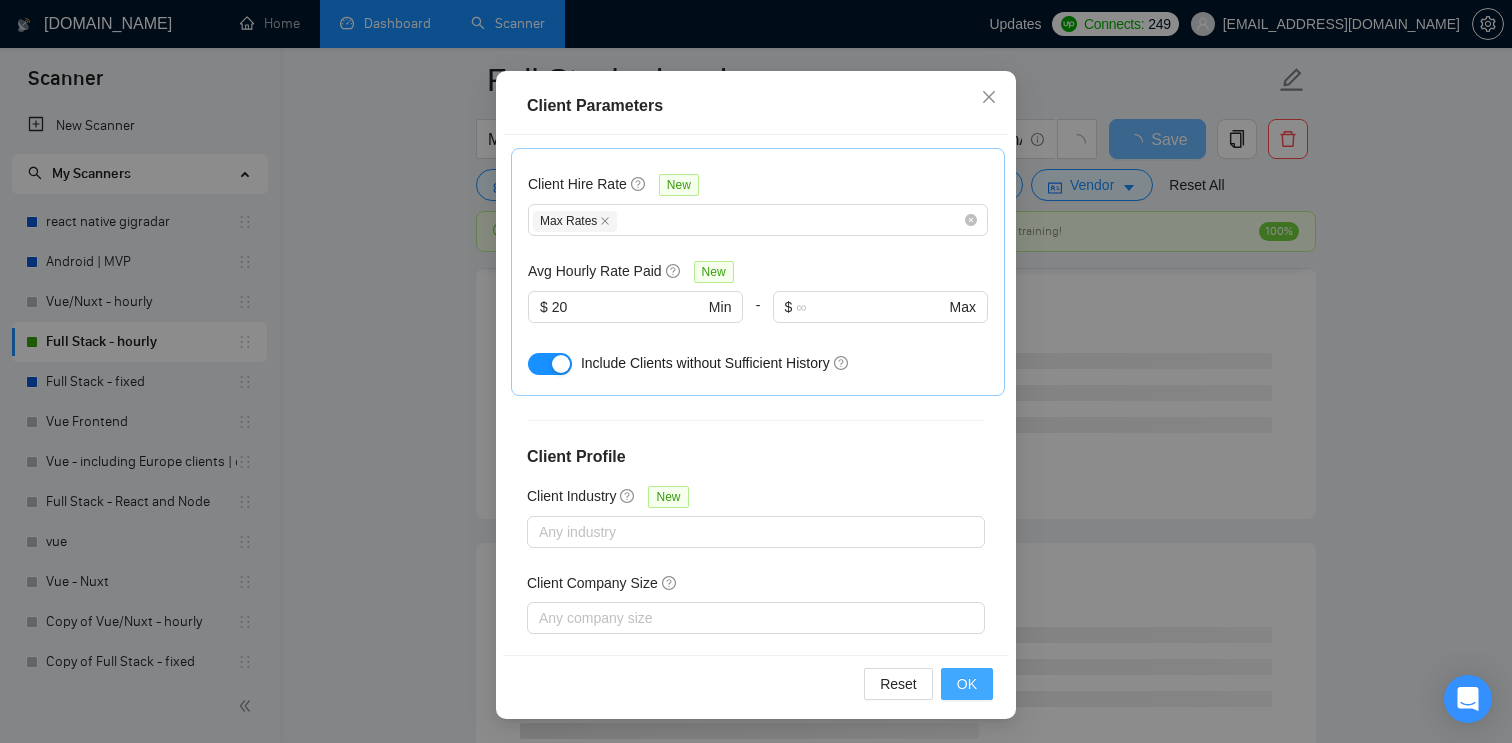 click on "OK" at bounding box center (967, 684) 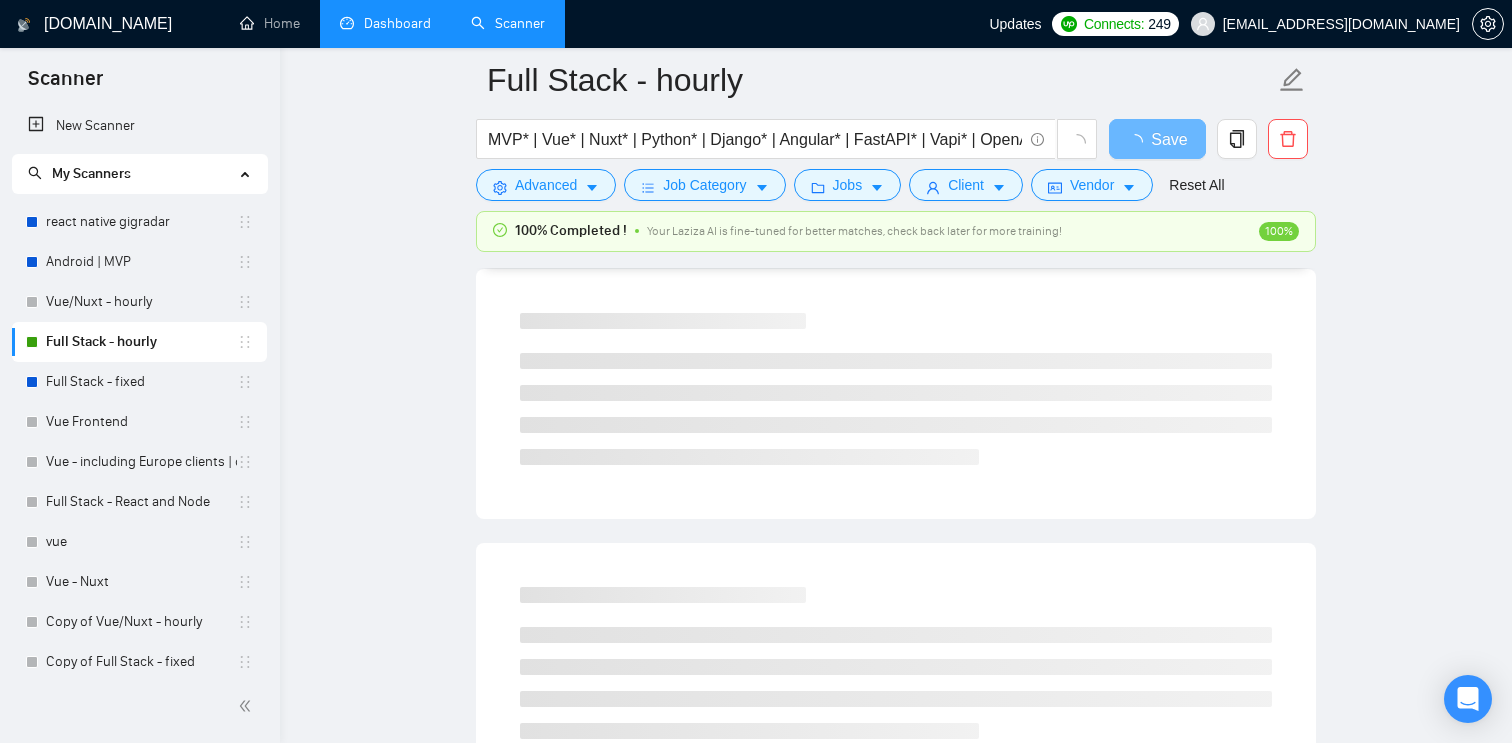 scroll, scrollTop: 49, scrollLeft: 0, axis: vertical 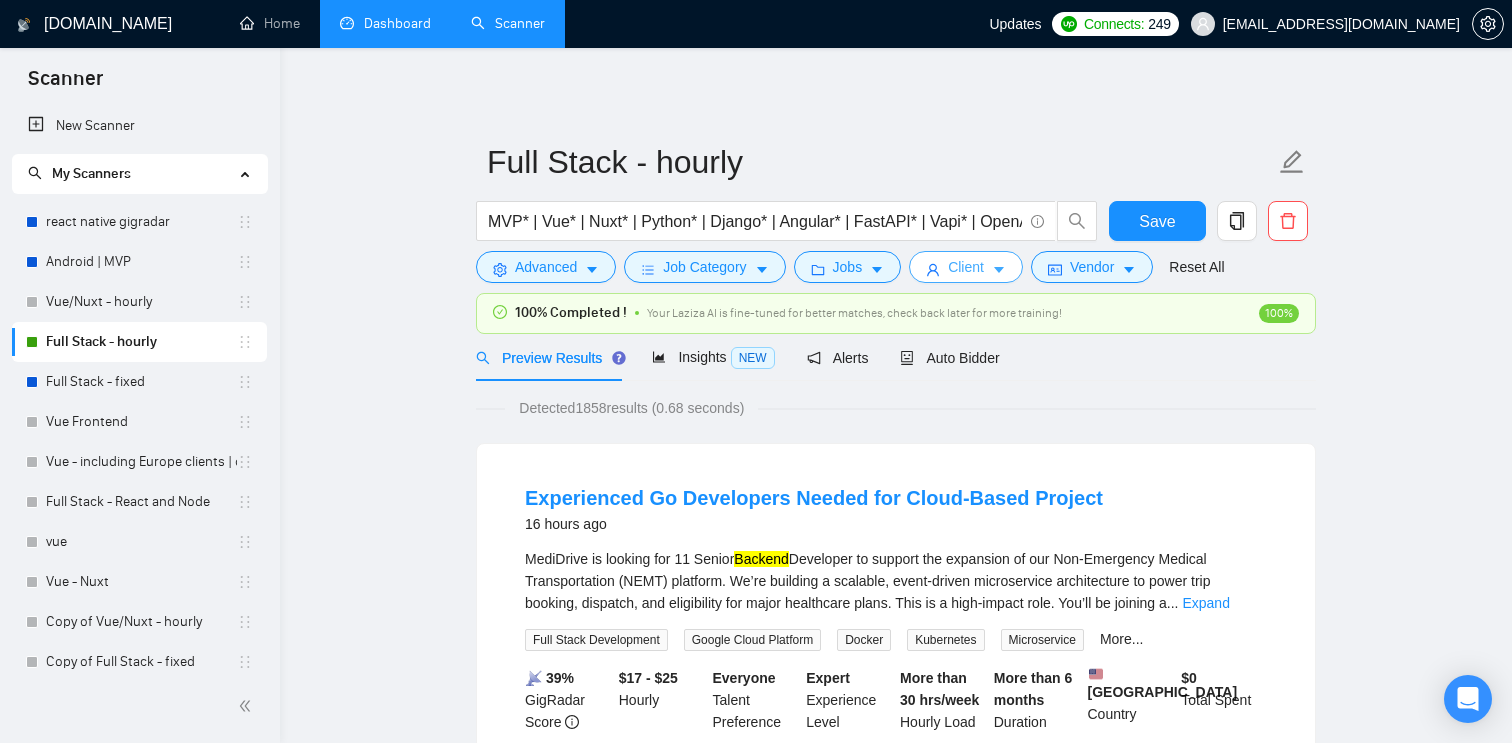 type 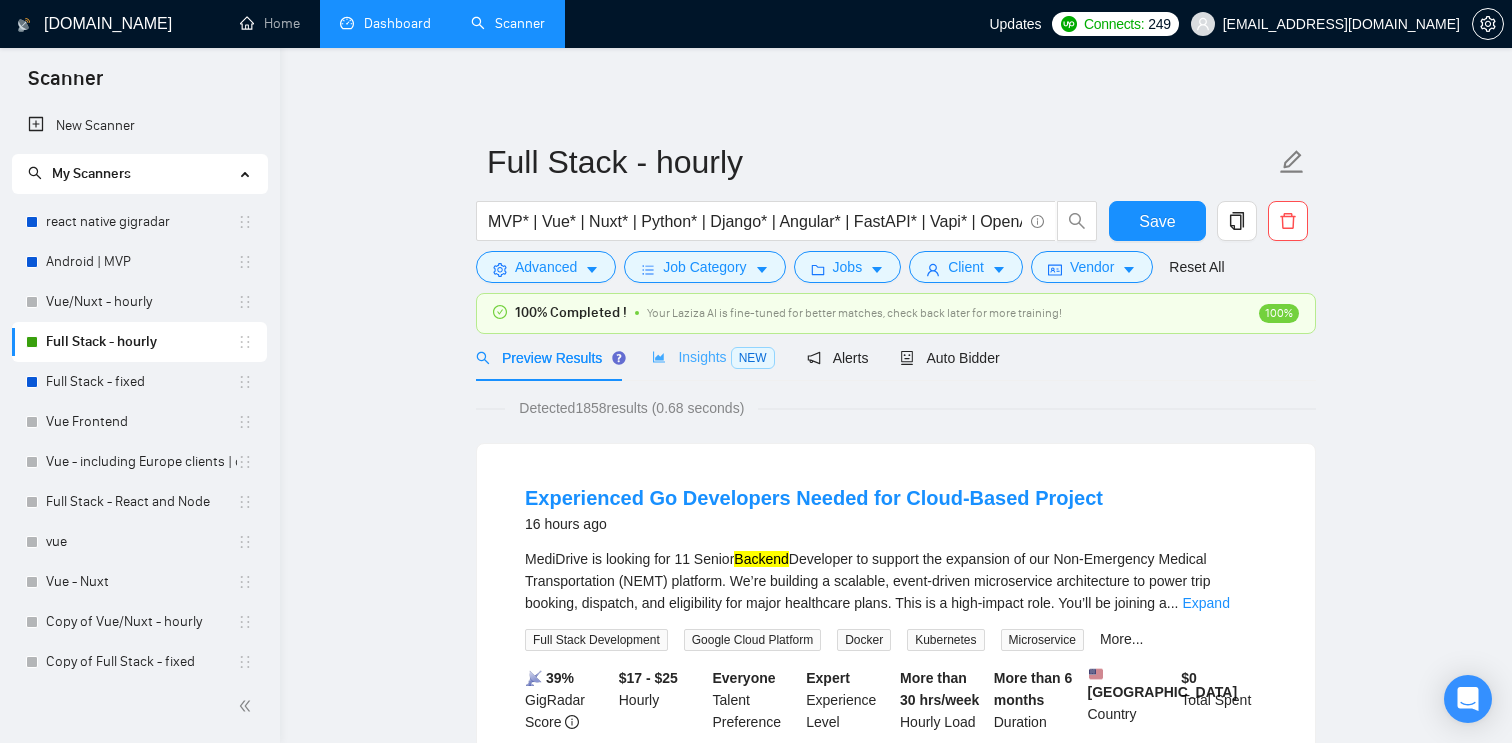click on "Insights NEW" at bounding box center (713, 357) 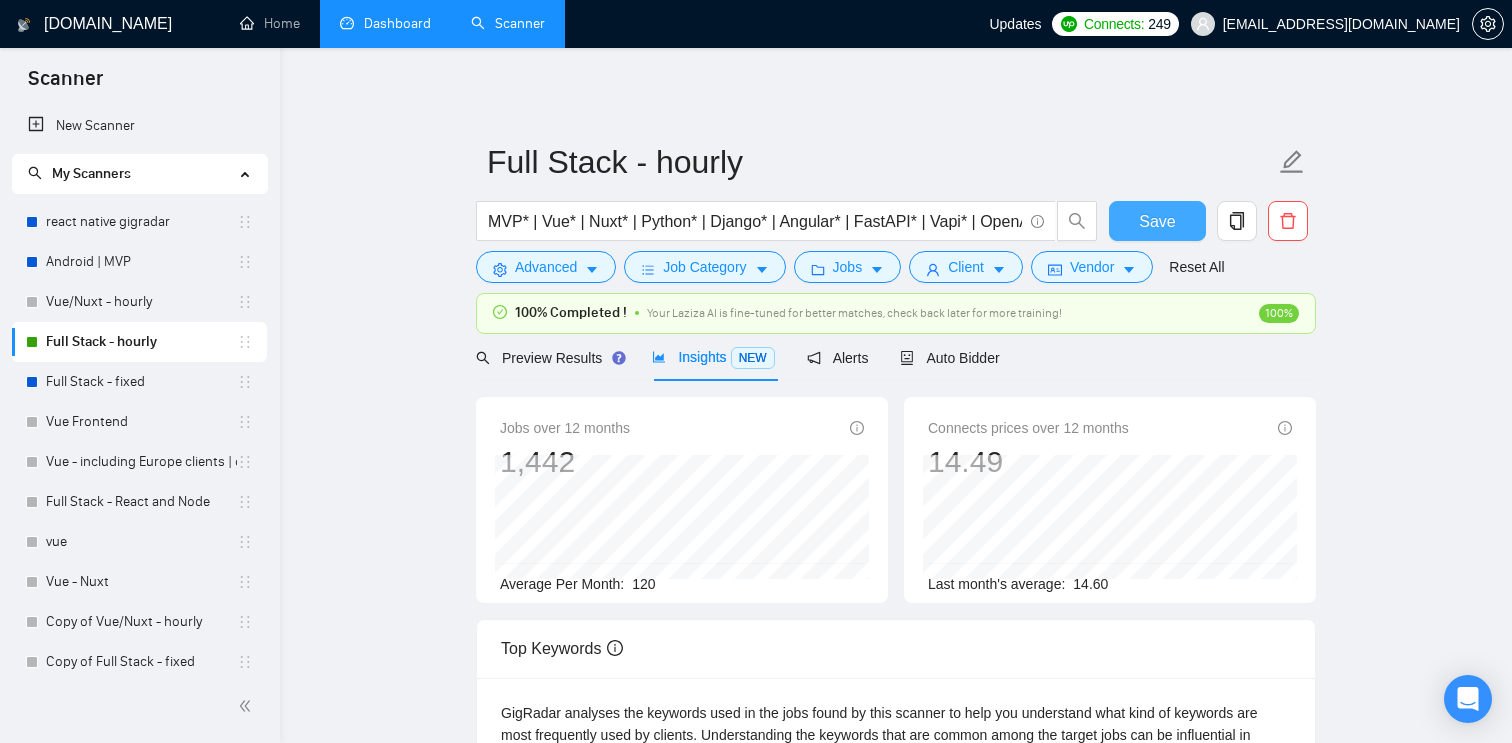 click on "Save" at bounding box center [1157, 221] 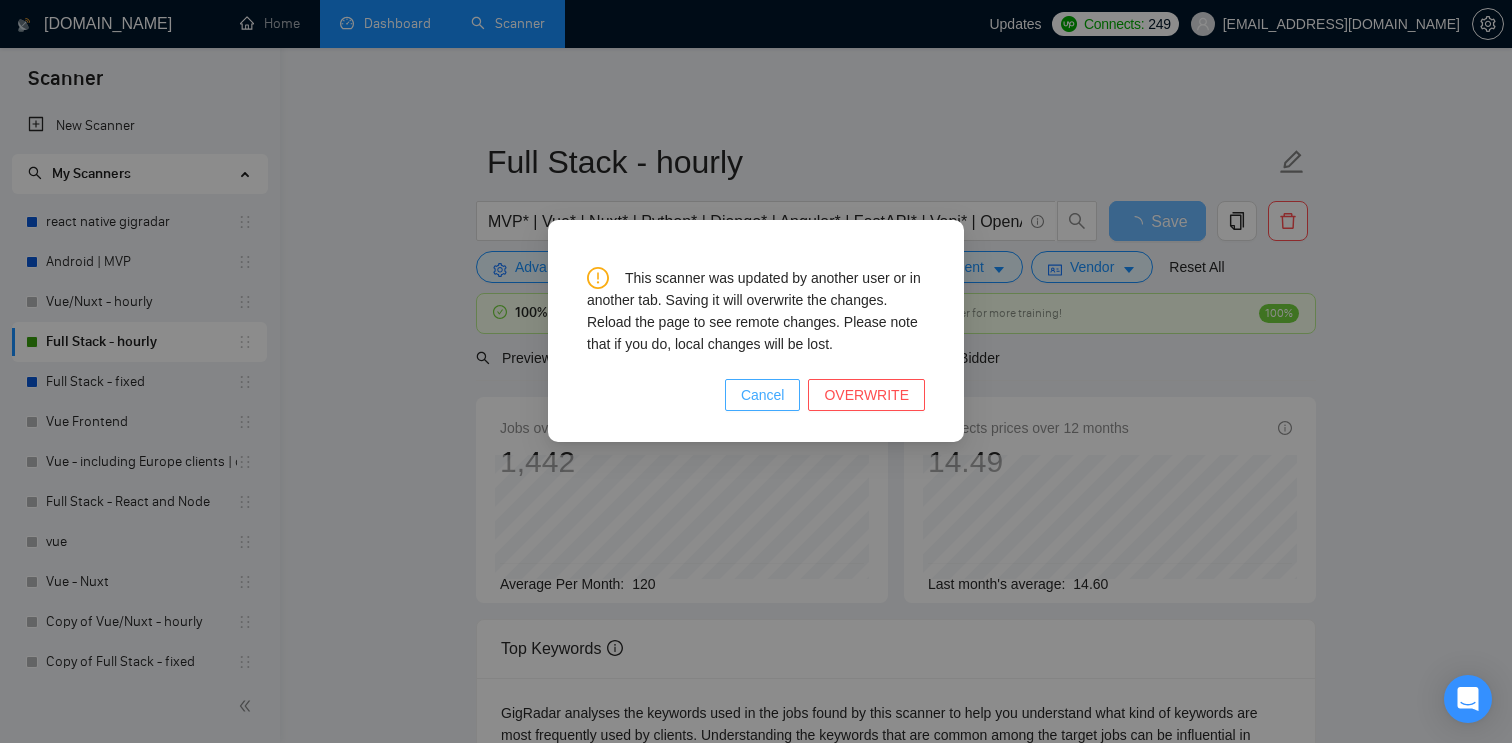 click on "Cancel" at bounding box center (763, 395) 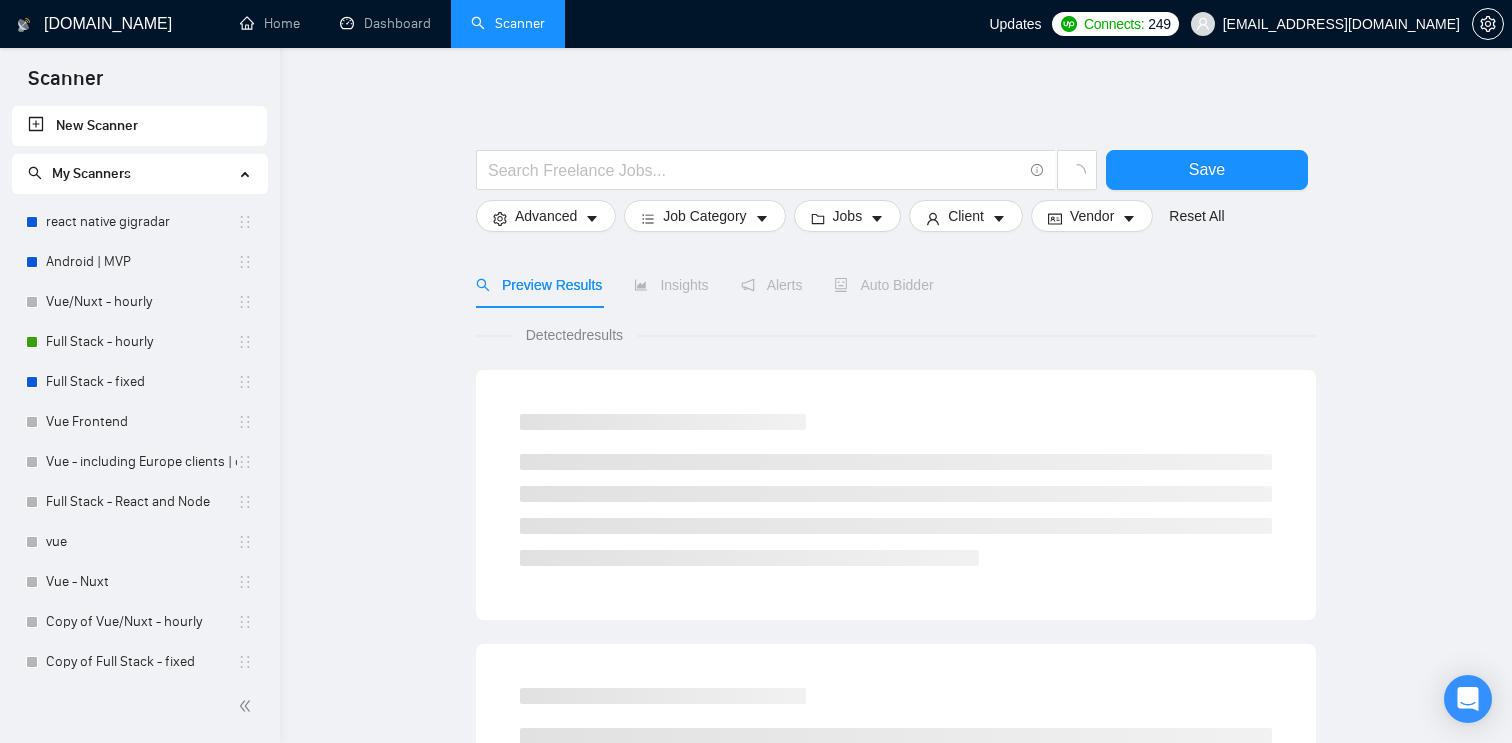 scroll, scrollTop: 0, scrollLeft: 0, axis: both 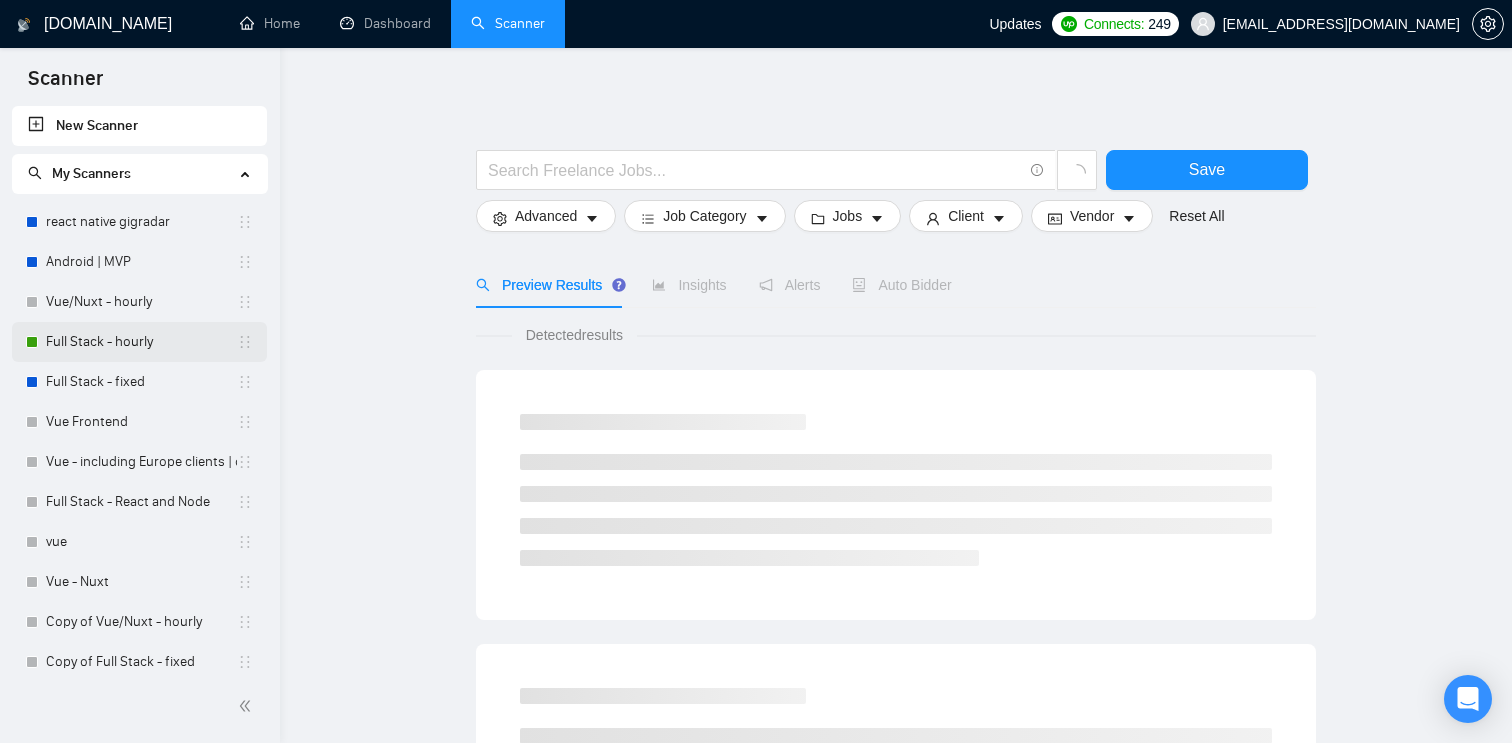 click on "Full Stack - hourly" at bounding box center (141, 342) 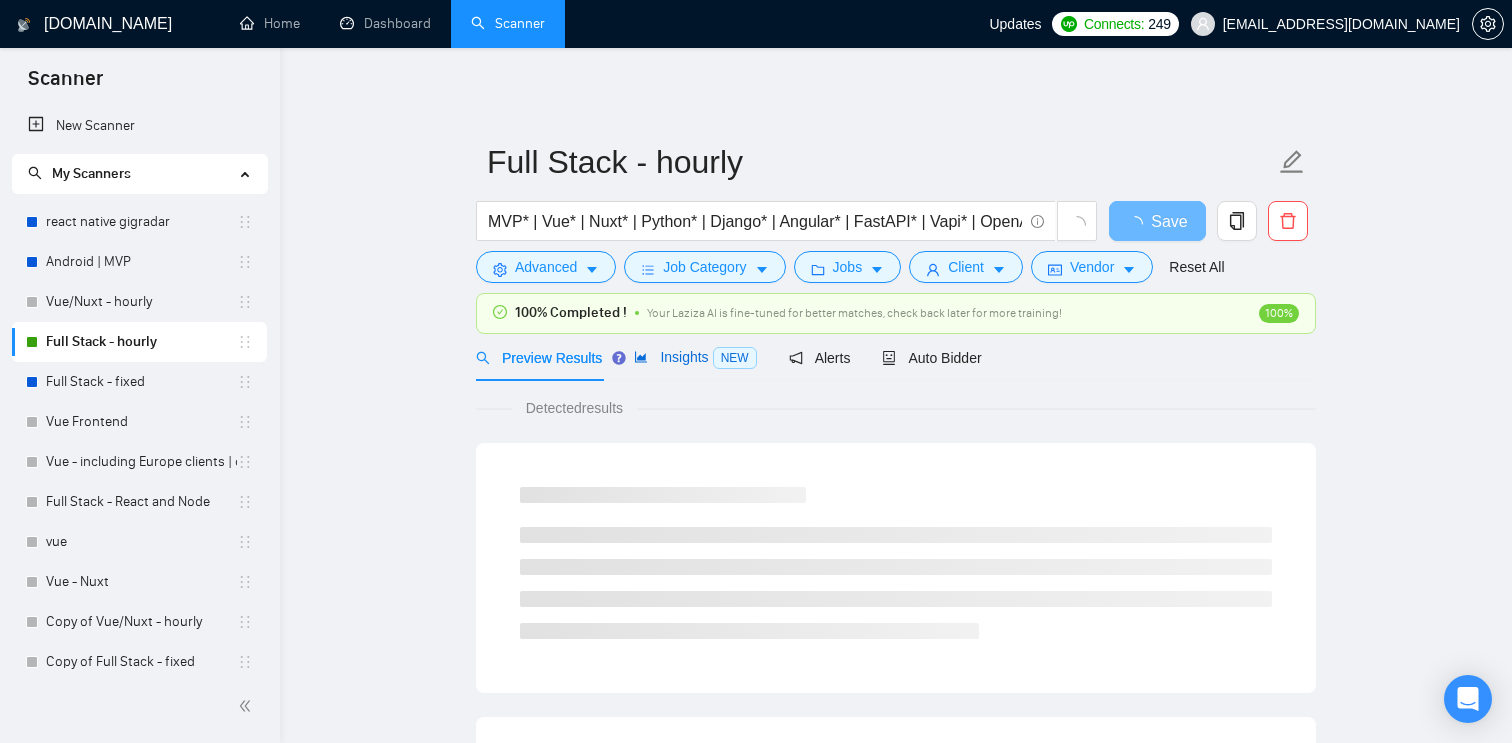 click on "NEW" at bounding box center [735, 358] 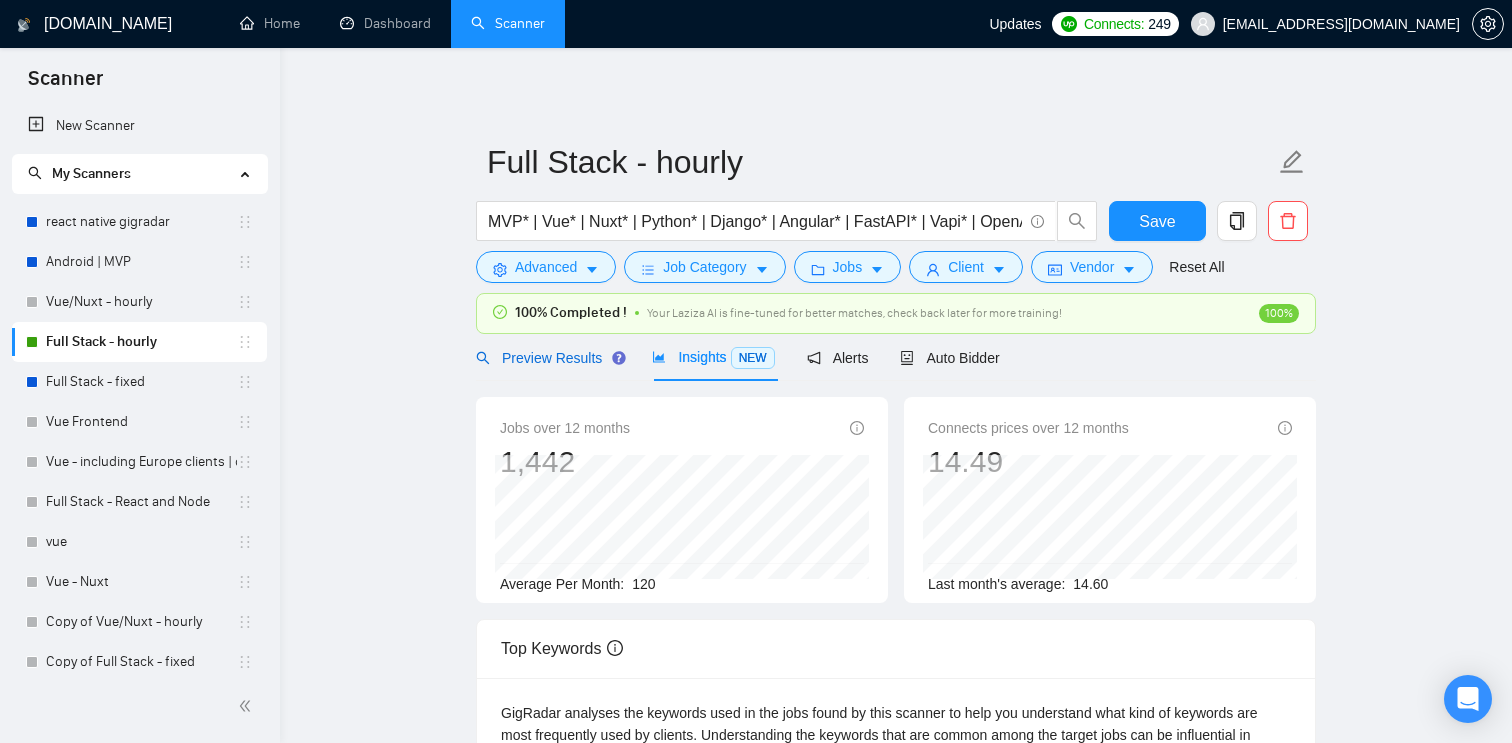 click on "Preview Results" at bounding box center [548, 358] 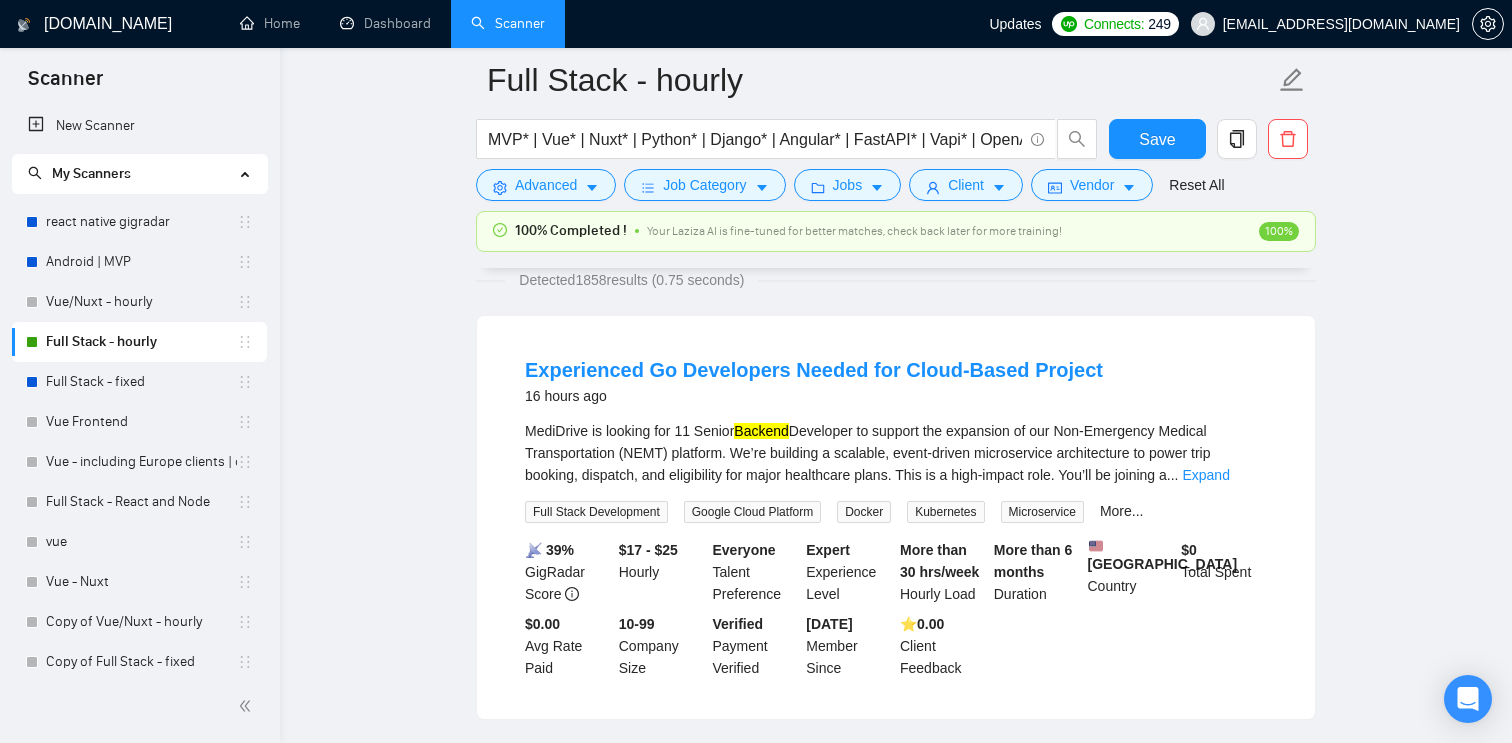 scroll, scrollTop: 164, scrollLeft: 0, axis: vertical 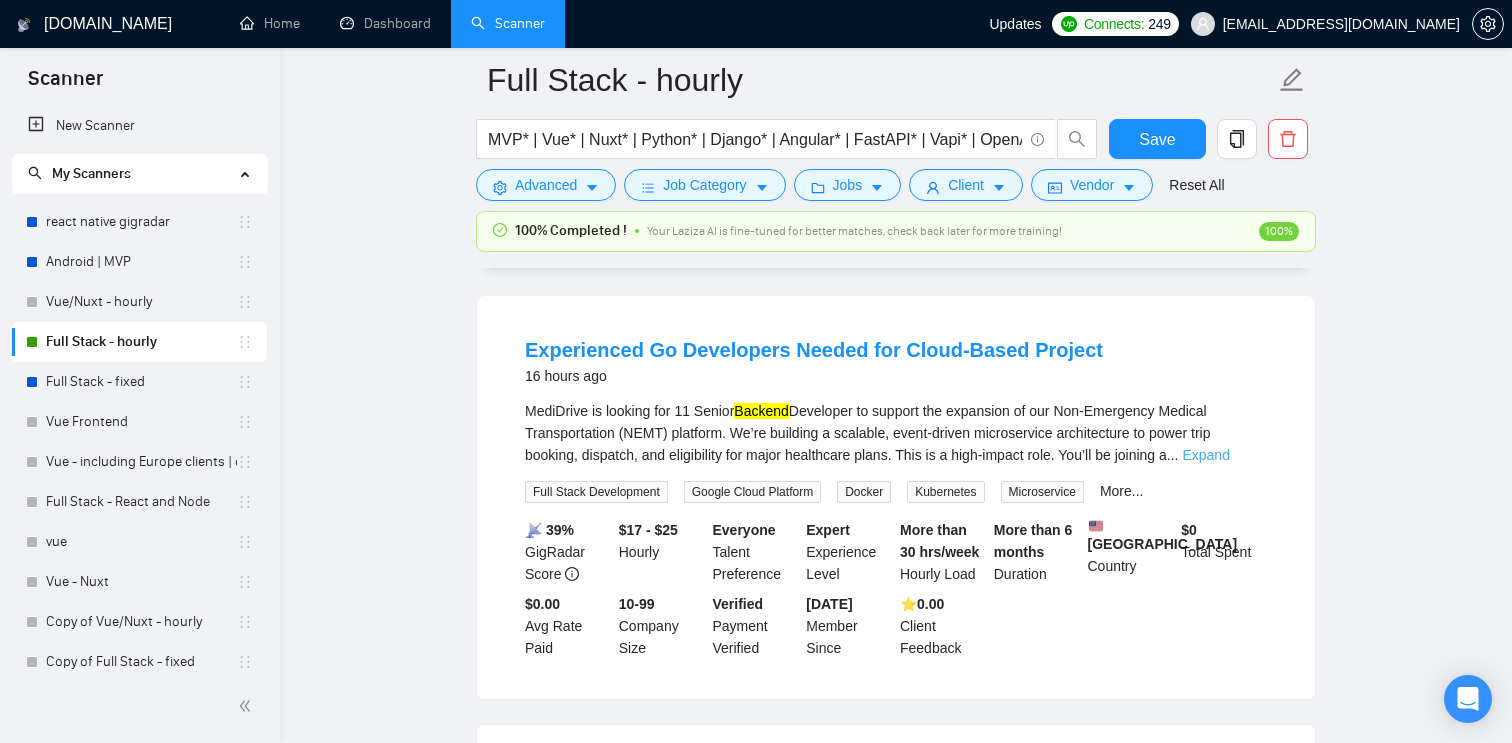 click on "Expand" at bounding box center [1205, 455] 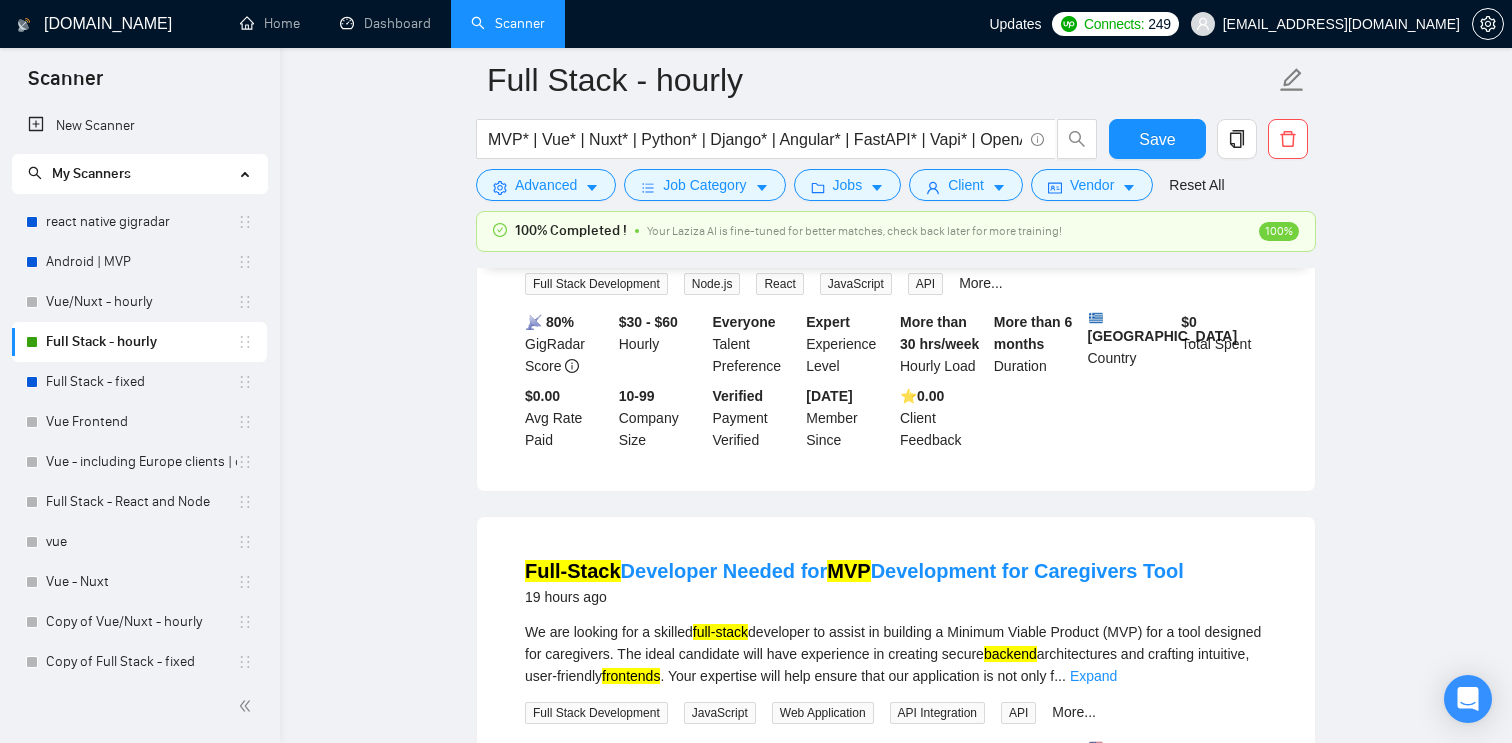 scroll, scrollTop: 1340, scrollLeft: 0, axis: vertical 